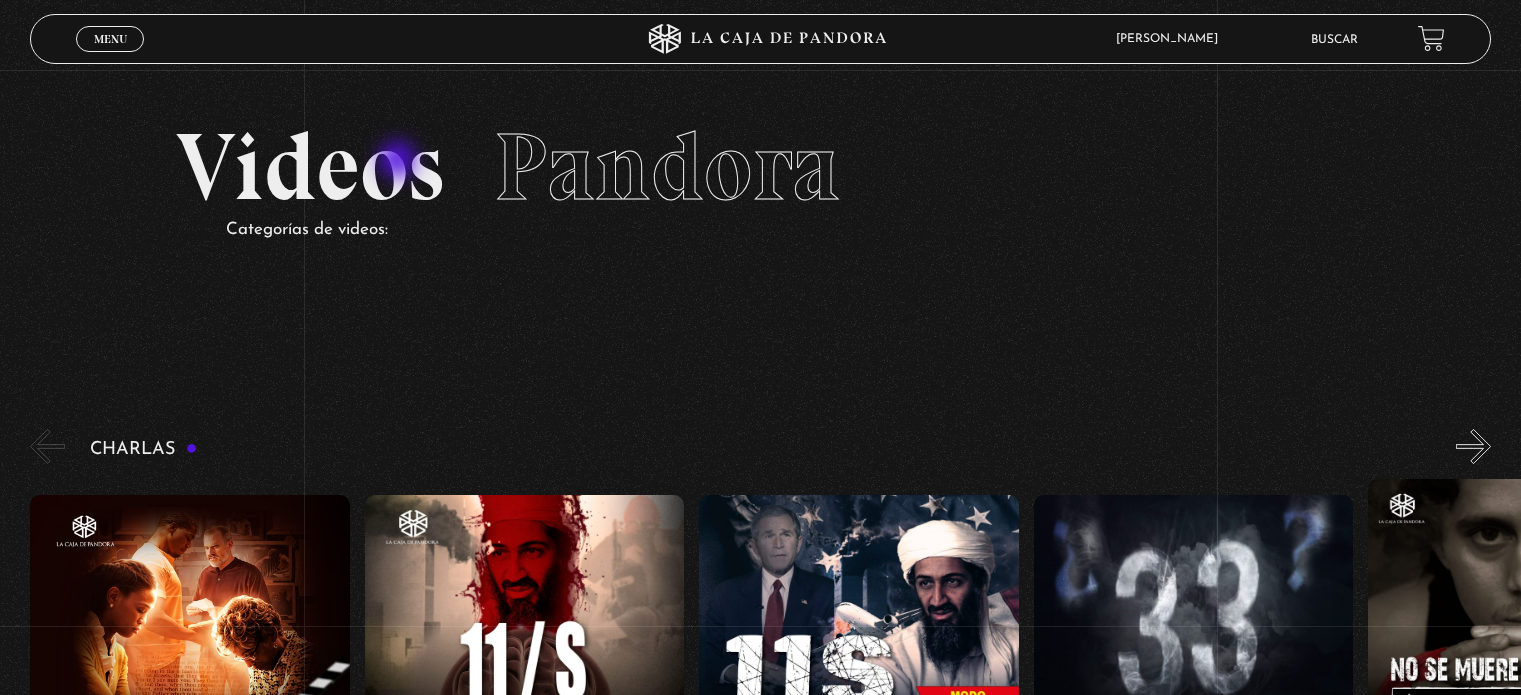 scroll, scrollTop: 926, scrollLeft: 0, axis: vertical 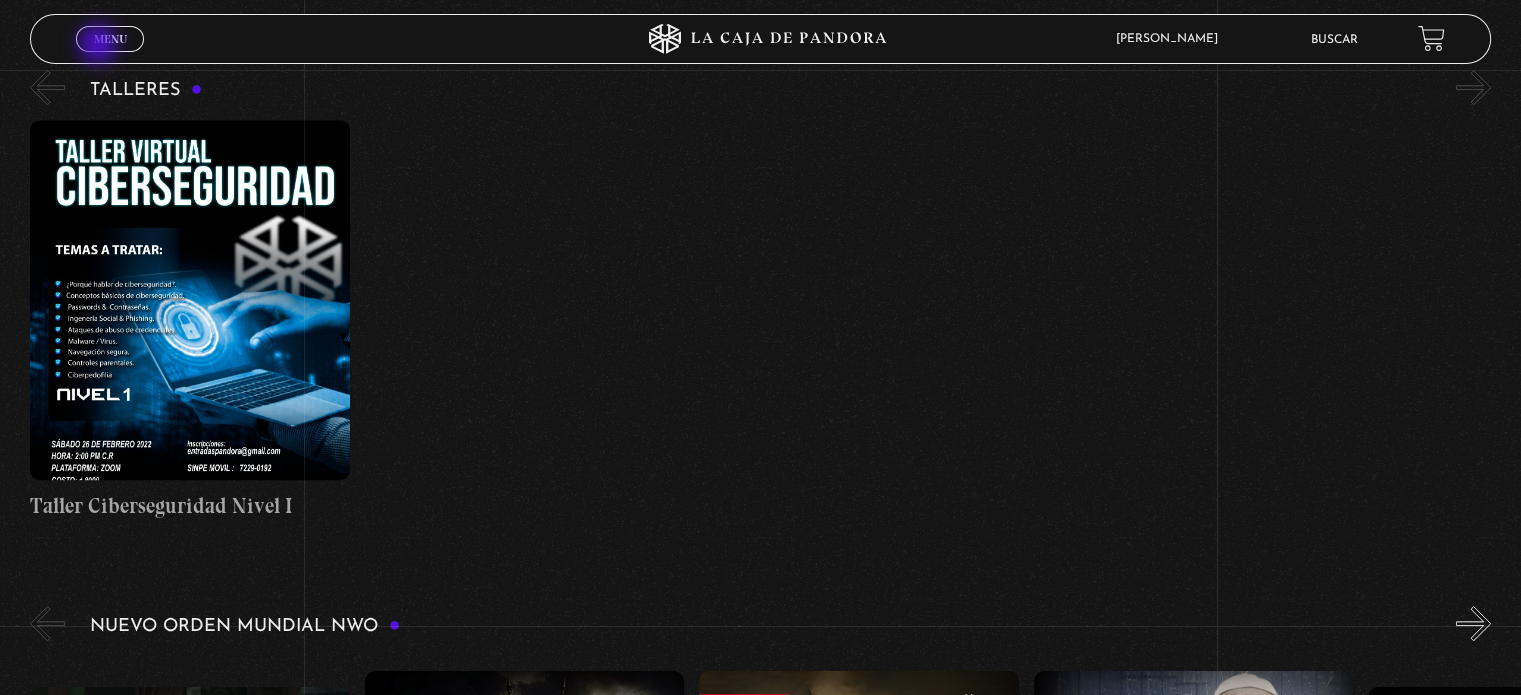 click on "Menu Cerrar" at bounding box center [110, 39] 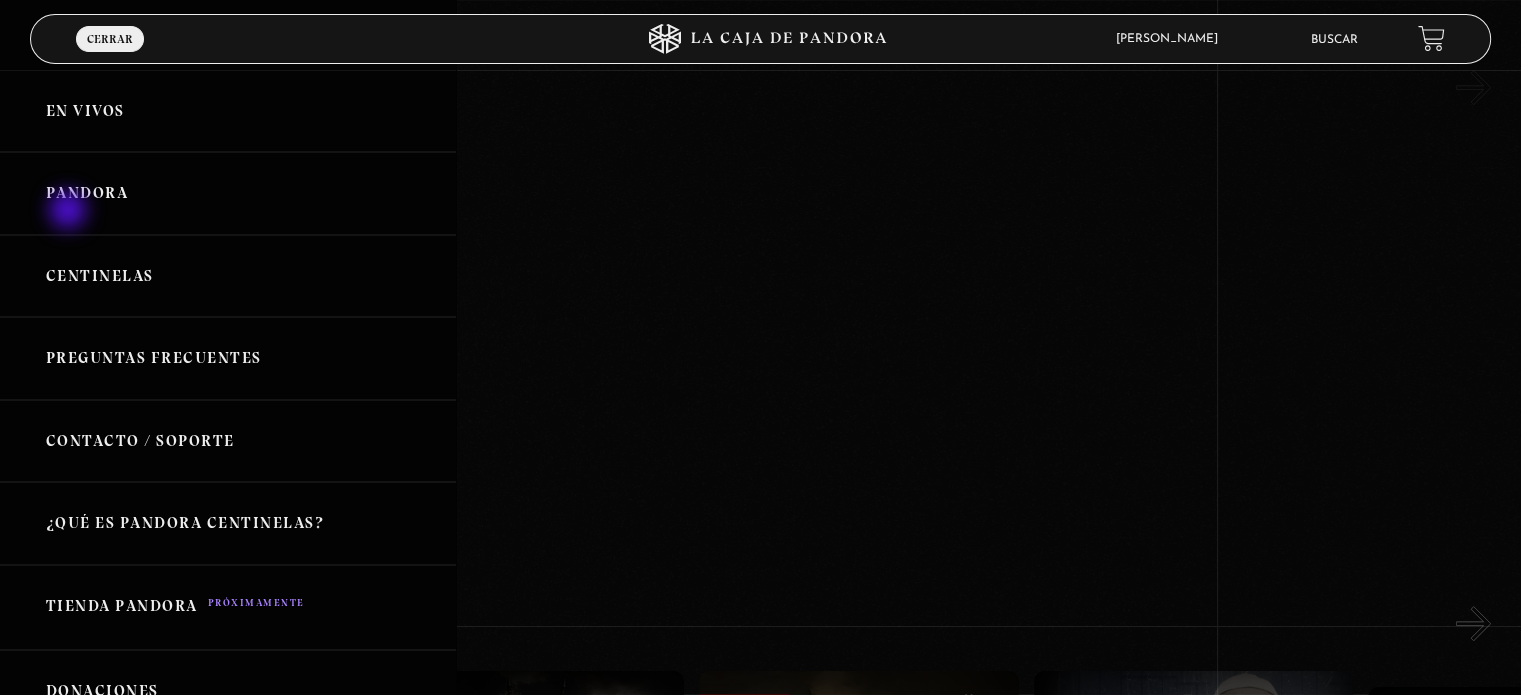 click on "Pandora" at bounding box center (228, 193) 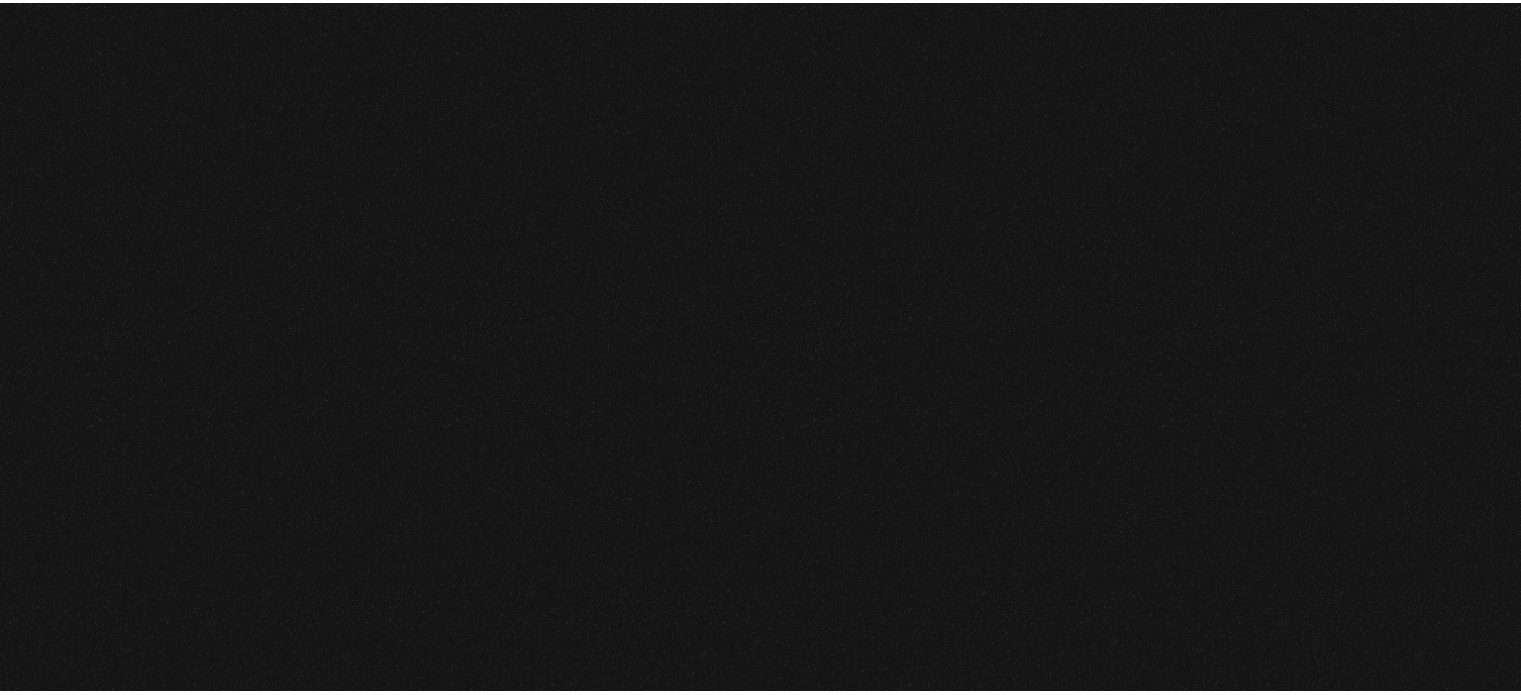 scroll, scrollTop: 0, scrollLeft: 0, axis: both 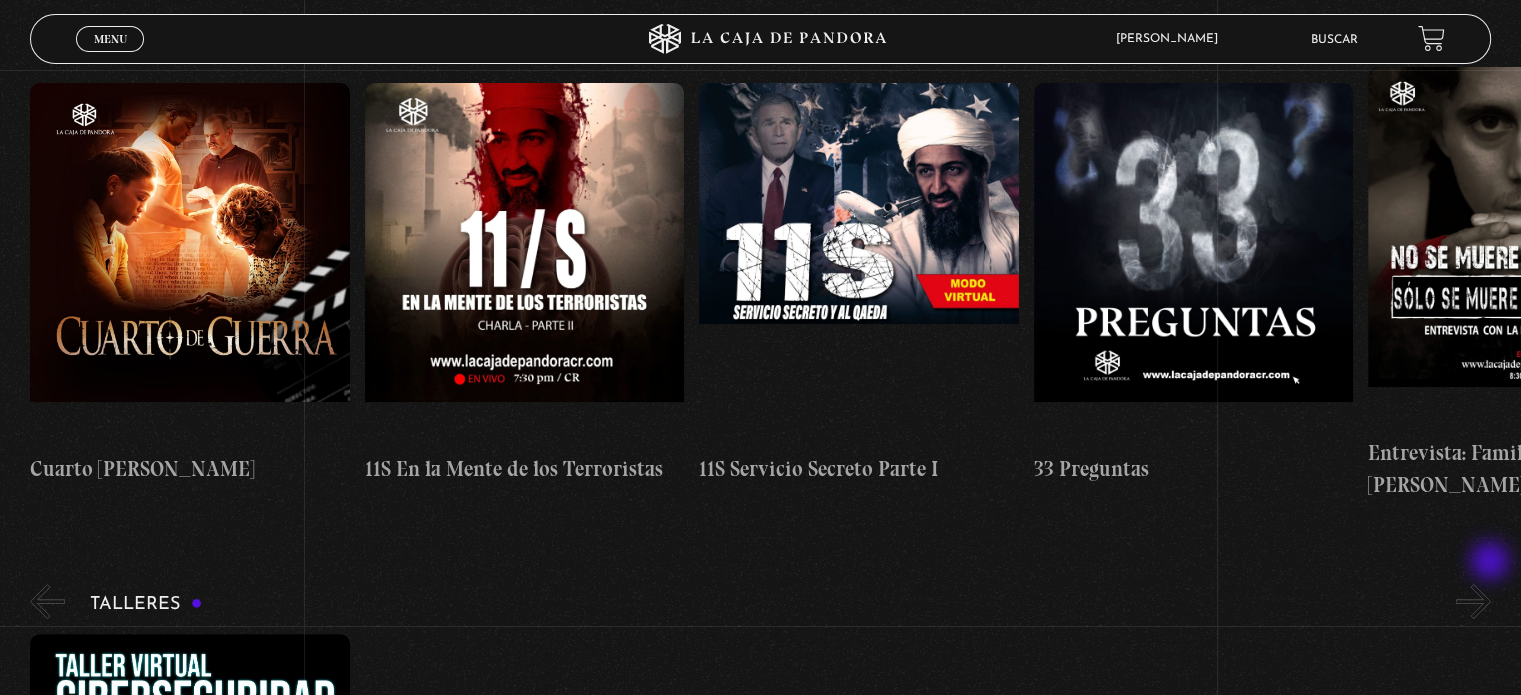 click on "»" at bounding box center (1473, 601) 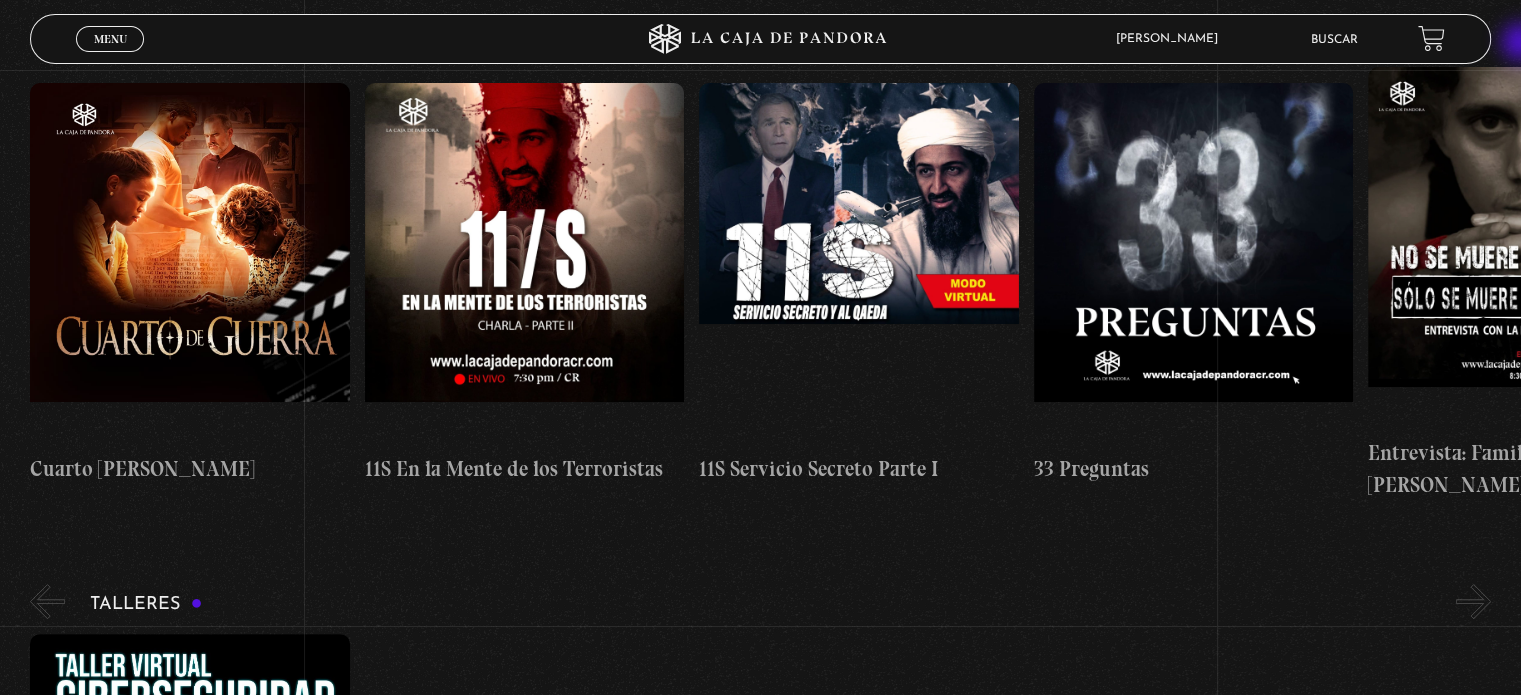 drag, startPoint x: 1518, startPoint y: 73, endPoint x: 1523, endPoint y: 44, distance: 29.427877 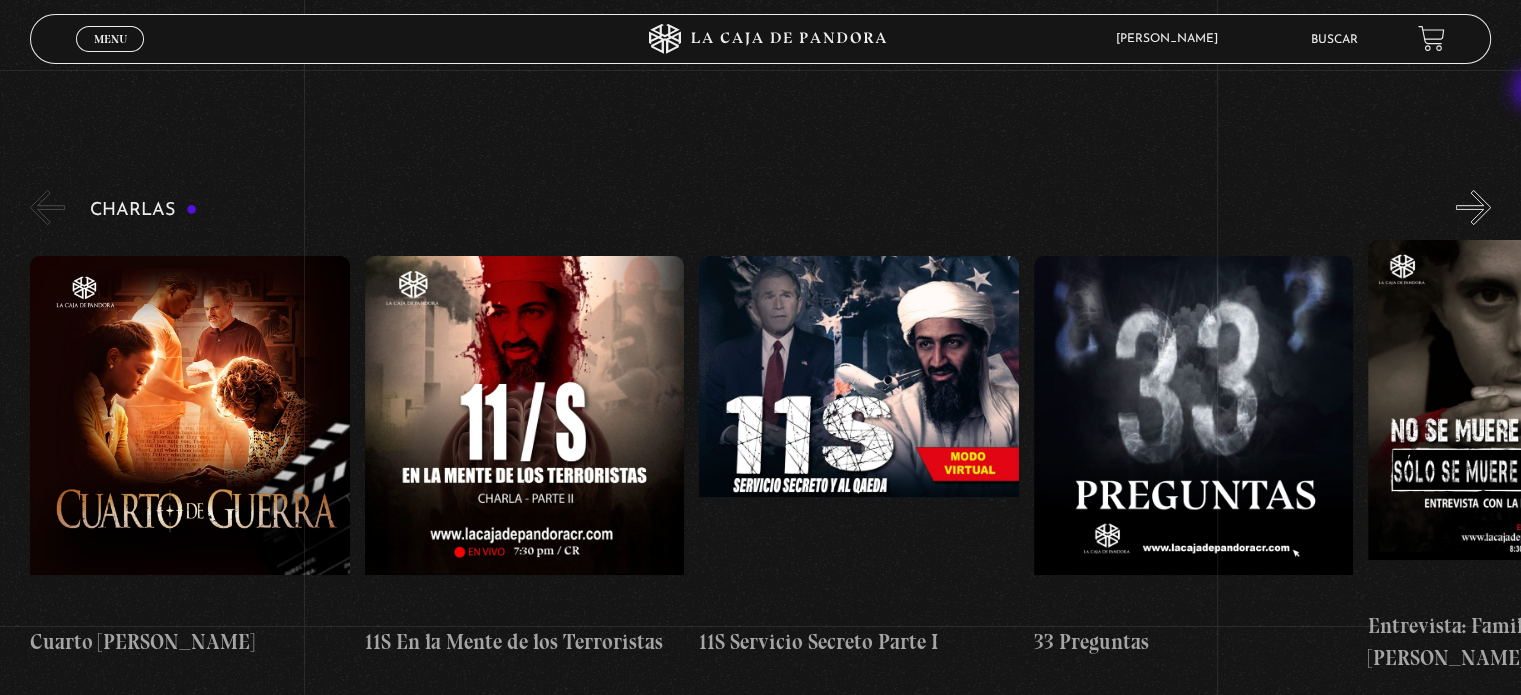 scroll, scrollTop: 0, scrollLeft: 0, axis: both 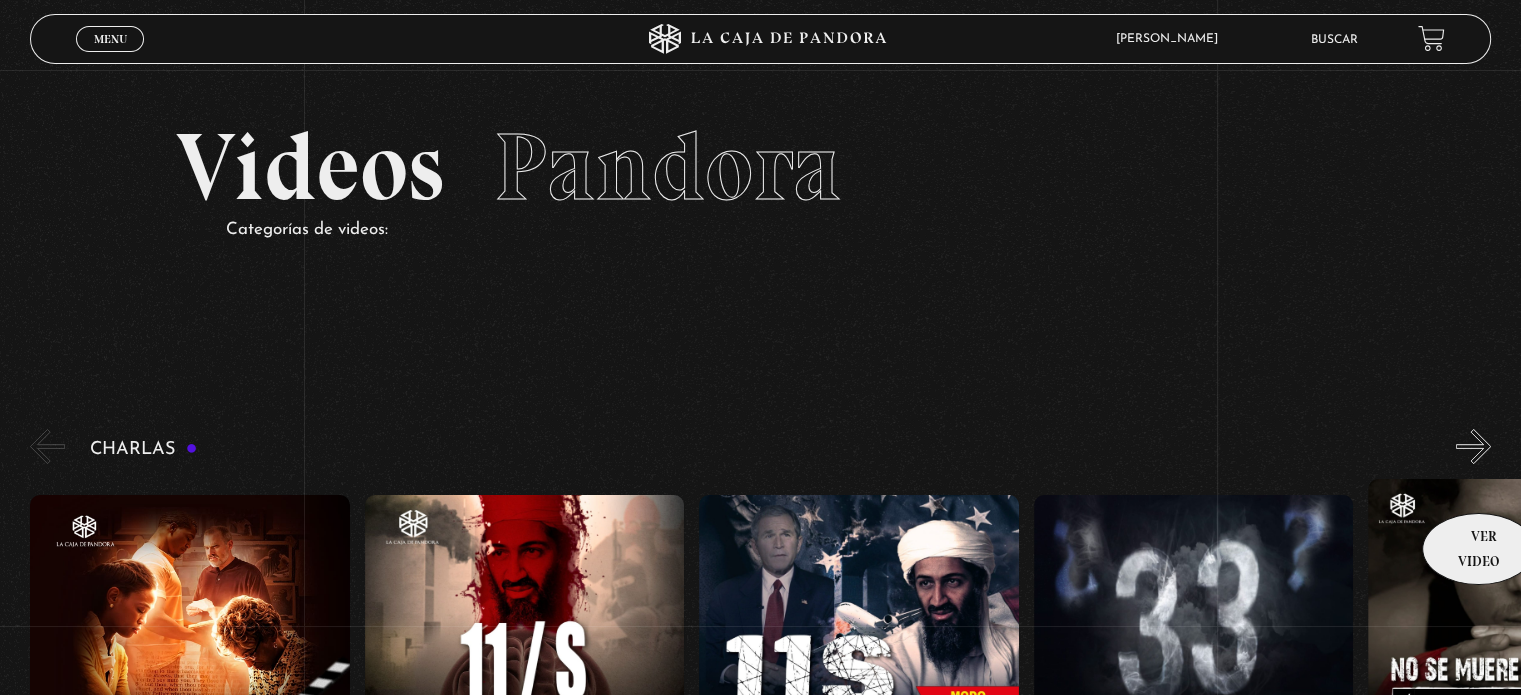 click at bounding box center (1527, 659) 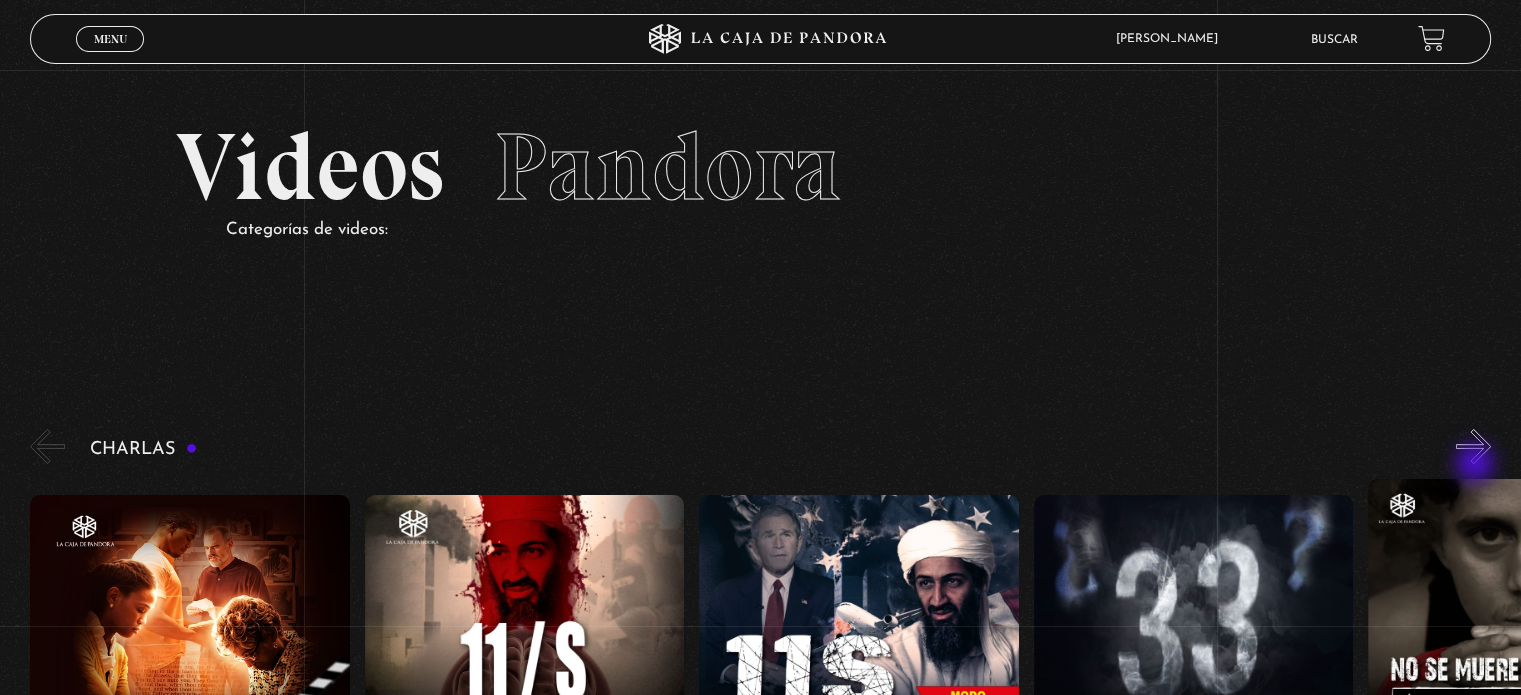 click on "»" at bounding box center [1473, 446] 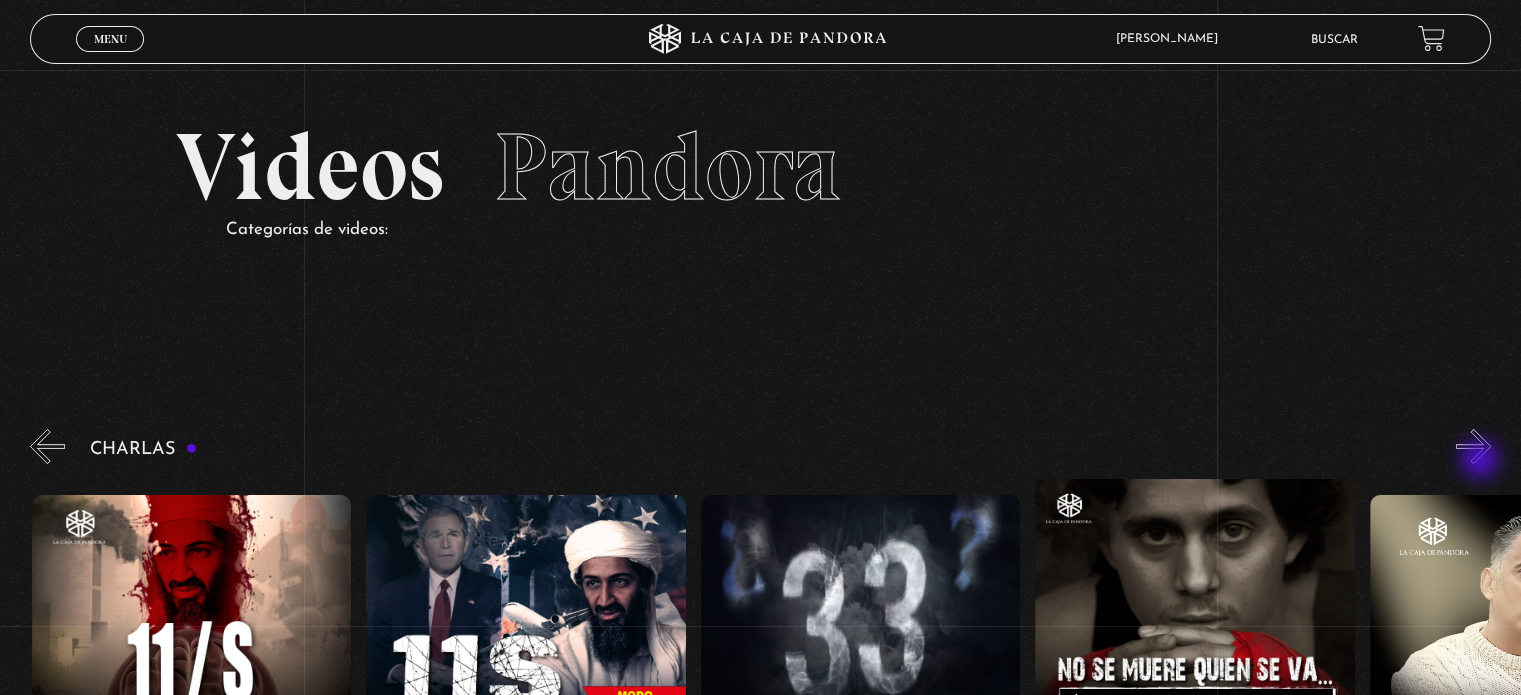 click on "»" at bounding box center (1473, 446) 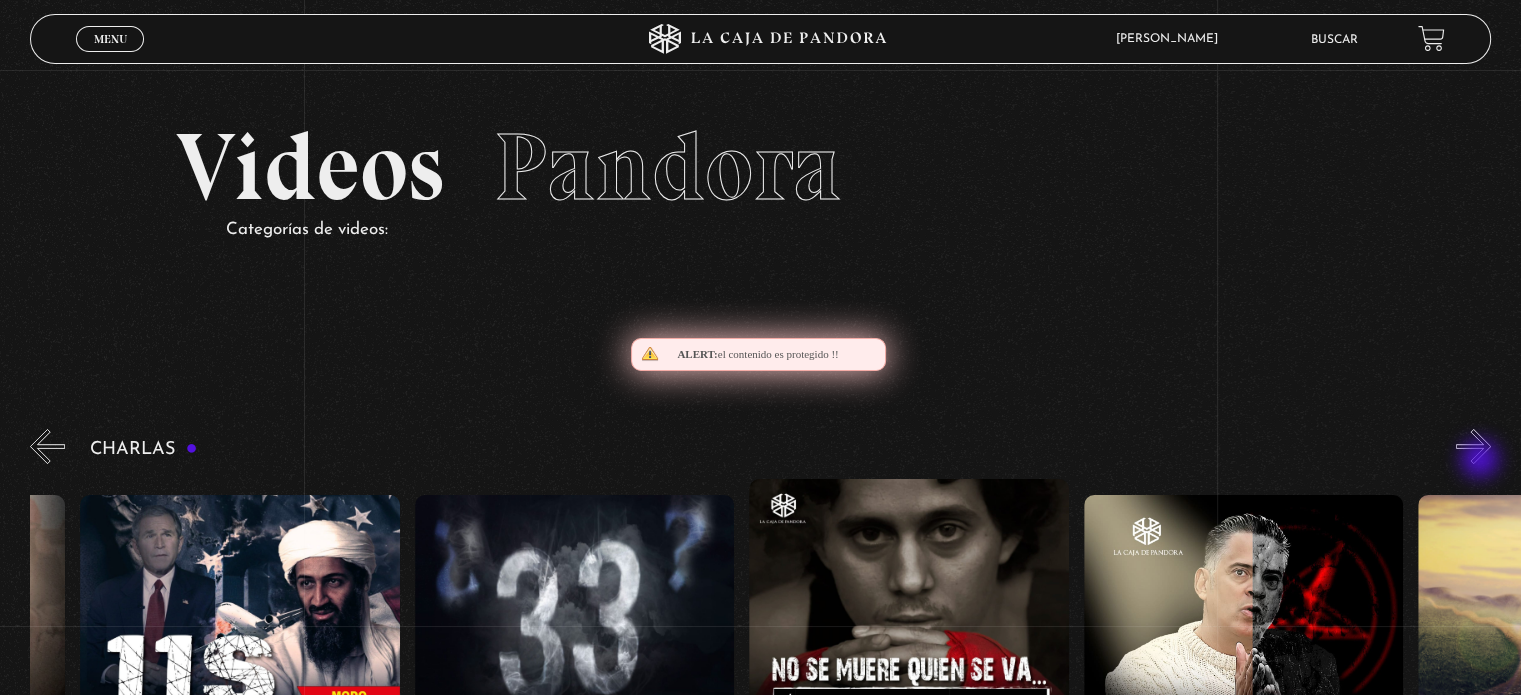 click on "»" at bounding box center [1473, 446] 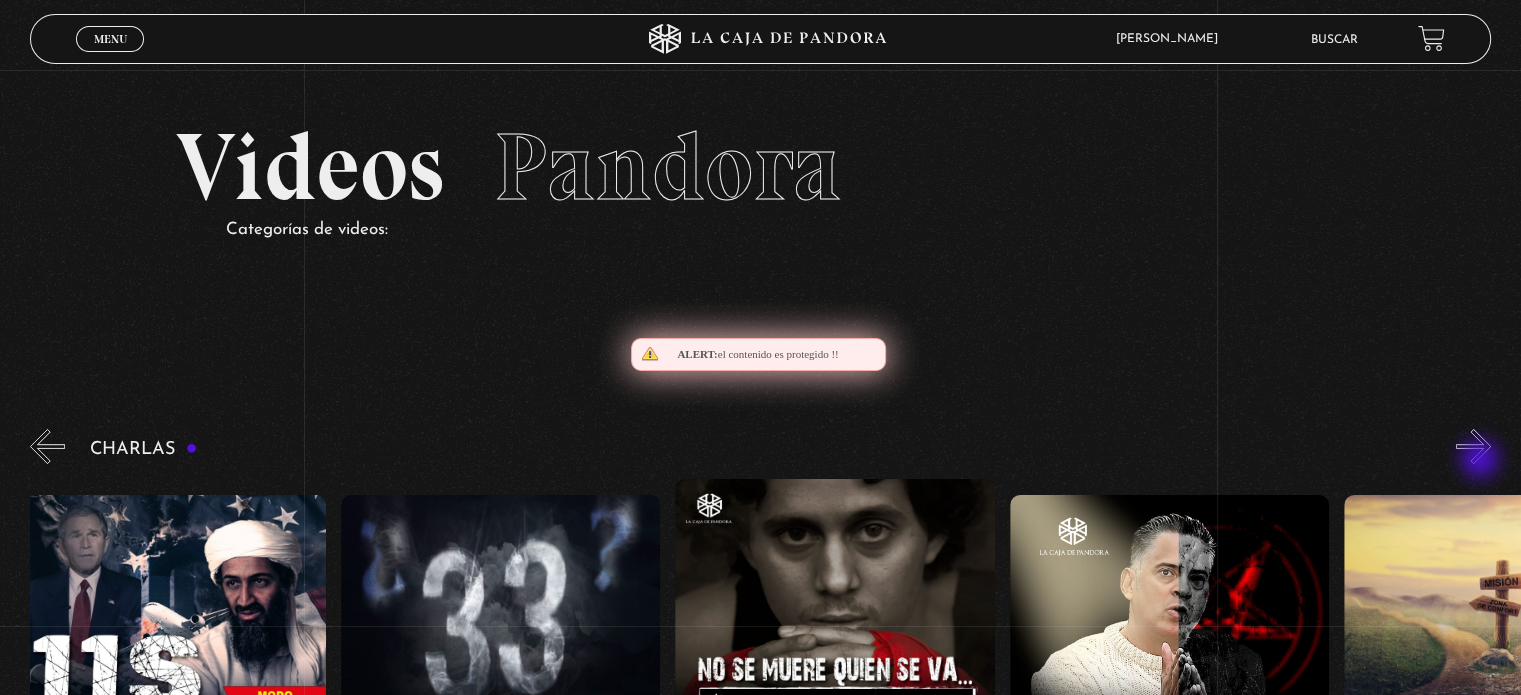 click on "»" at bounding box center (1473, 446) 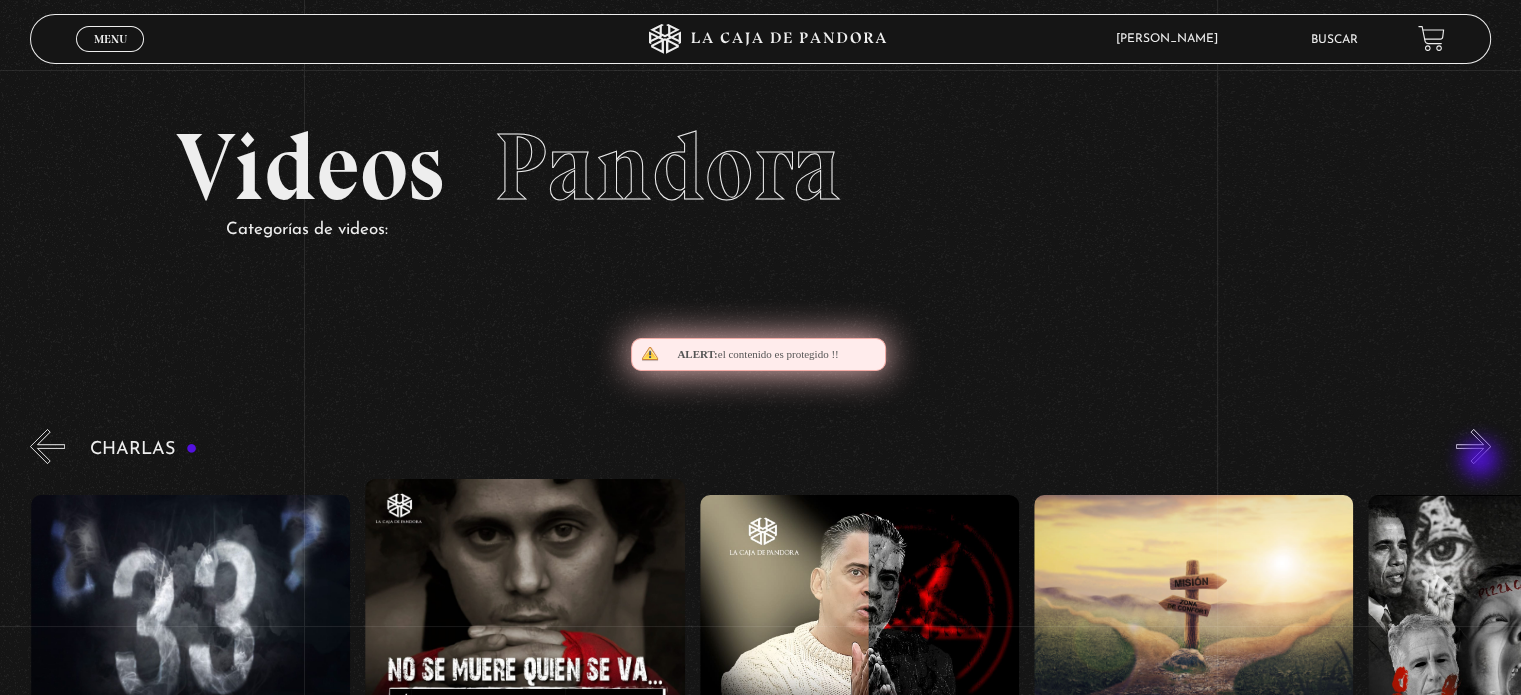 click on "»" at bounding box center (1473, 446) 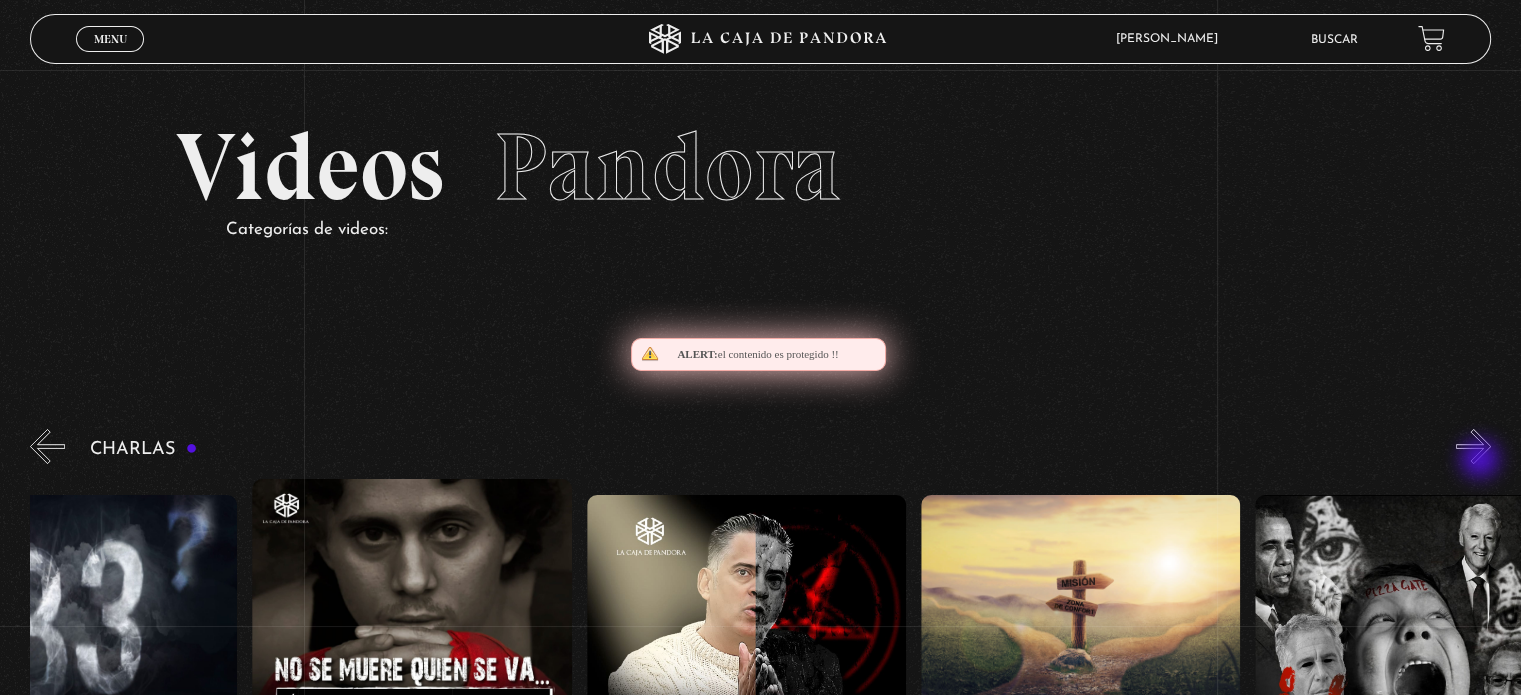 click on "»" at bounding box center (1473, 446) 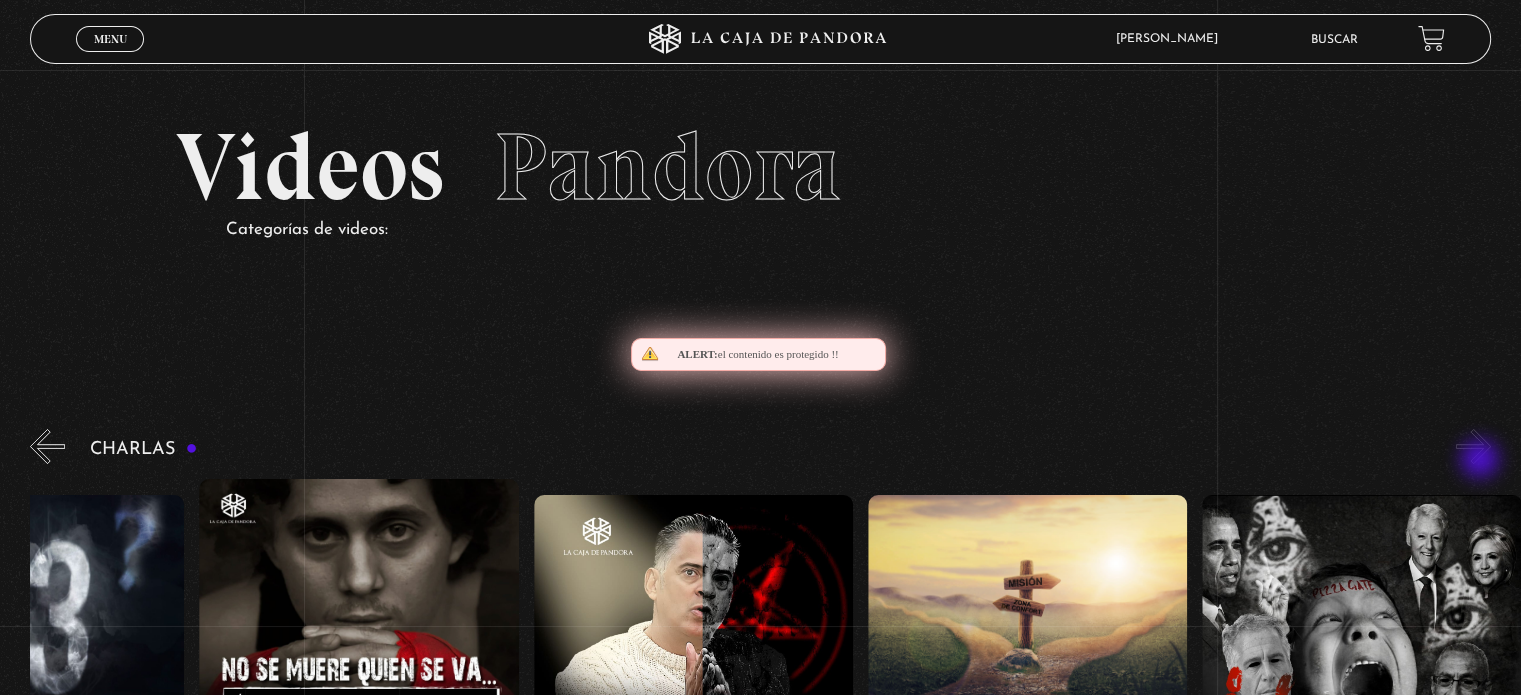 click on "»" at bounding box center [1473, 446] 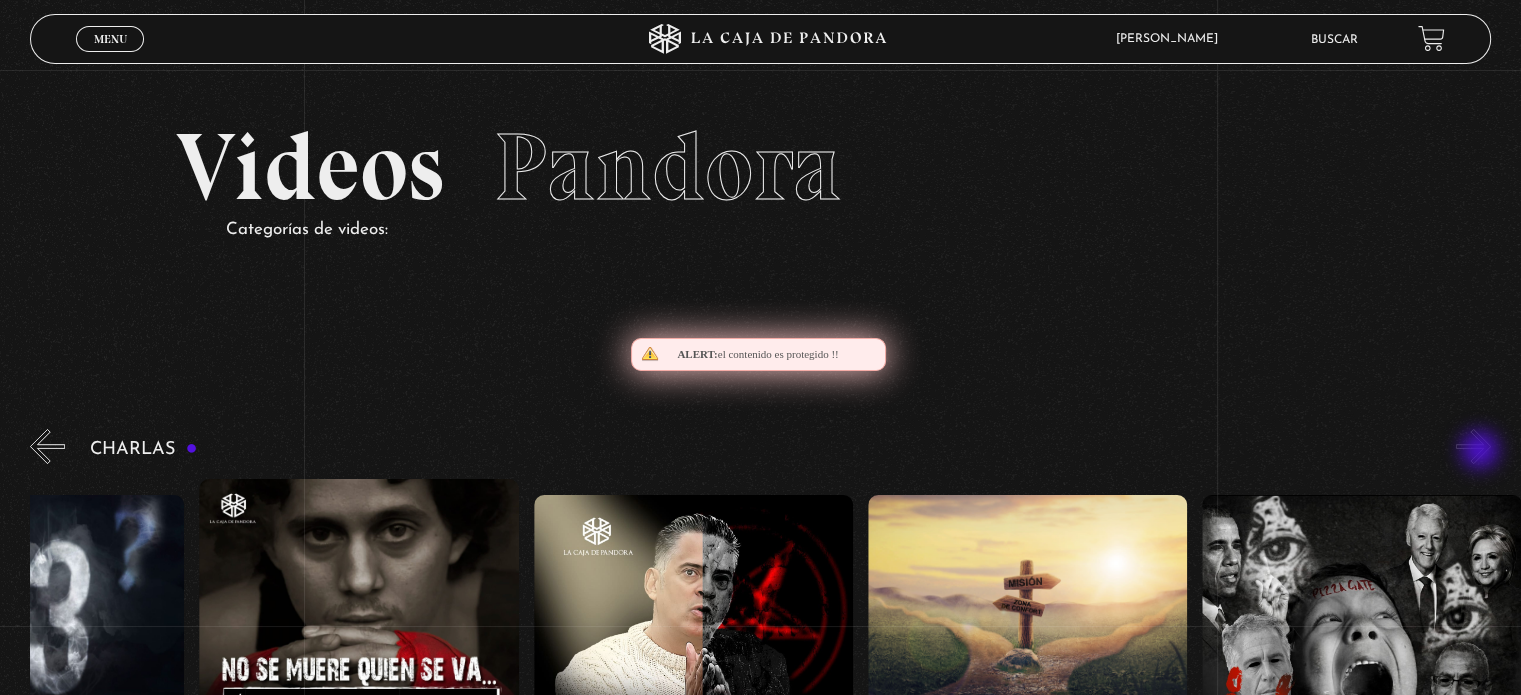 click on "»" at bounding box center (1473, 446) 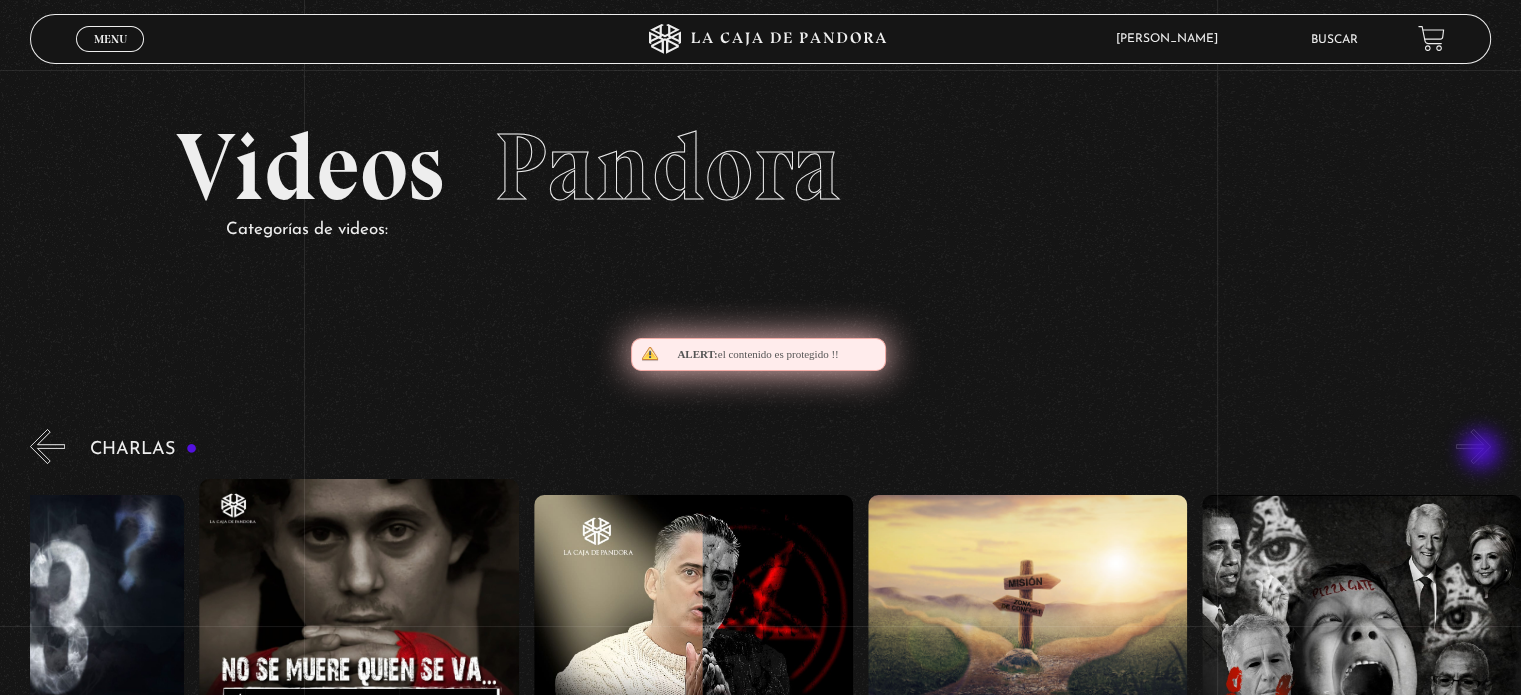 click on "»" at bounding box center [1473, 446] 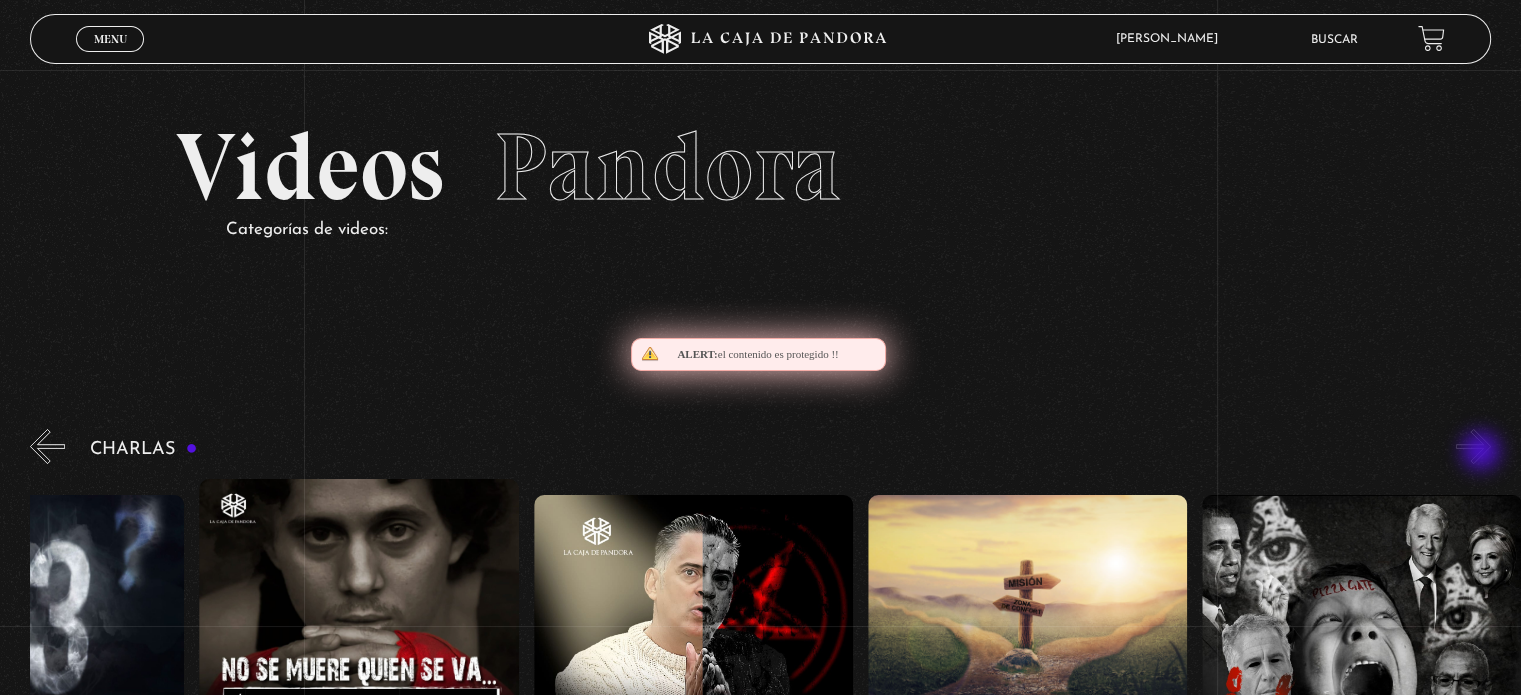 click on "»" at bounding box center (1473, 446) 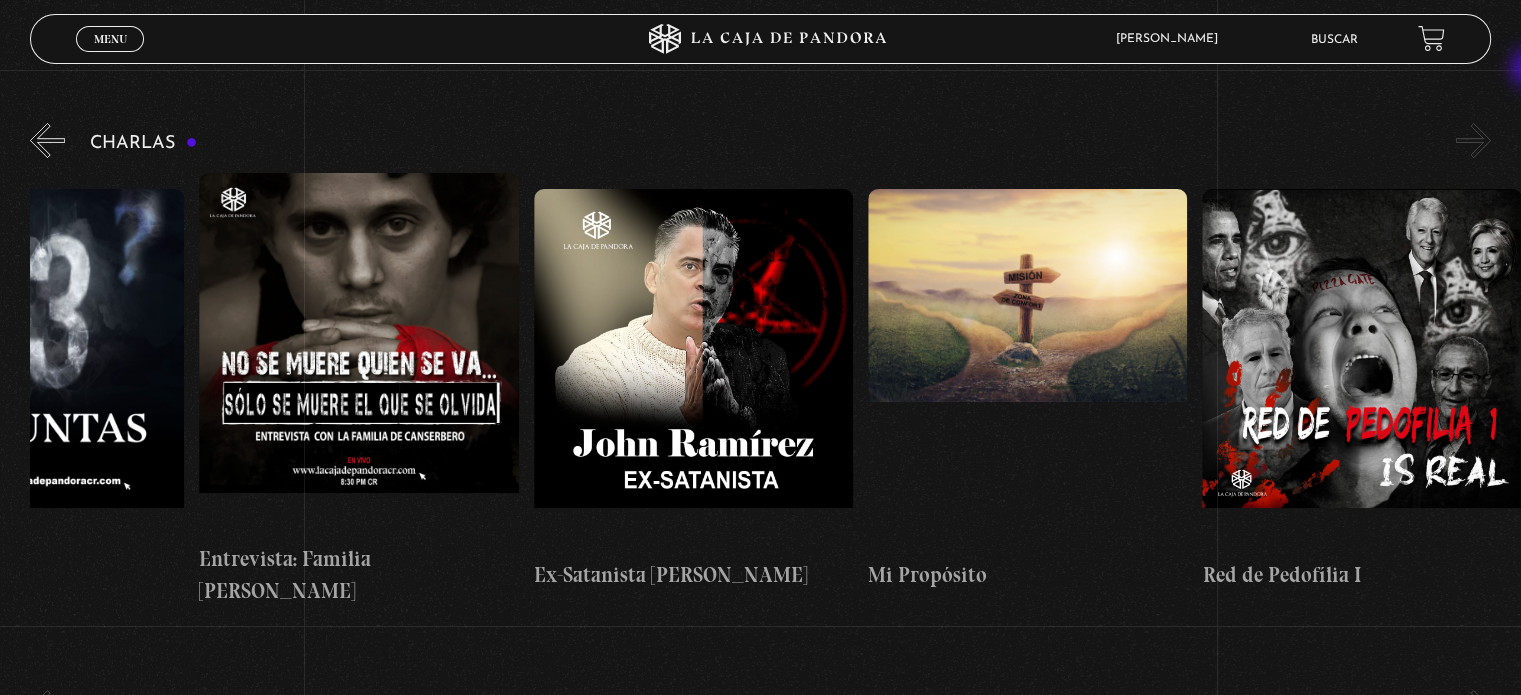 scroll, scrollTop: 318, scrollLeft: 0, axis: vertical 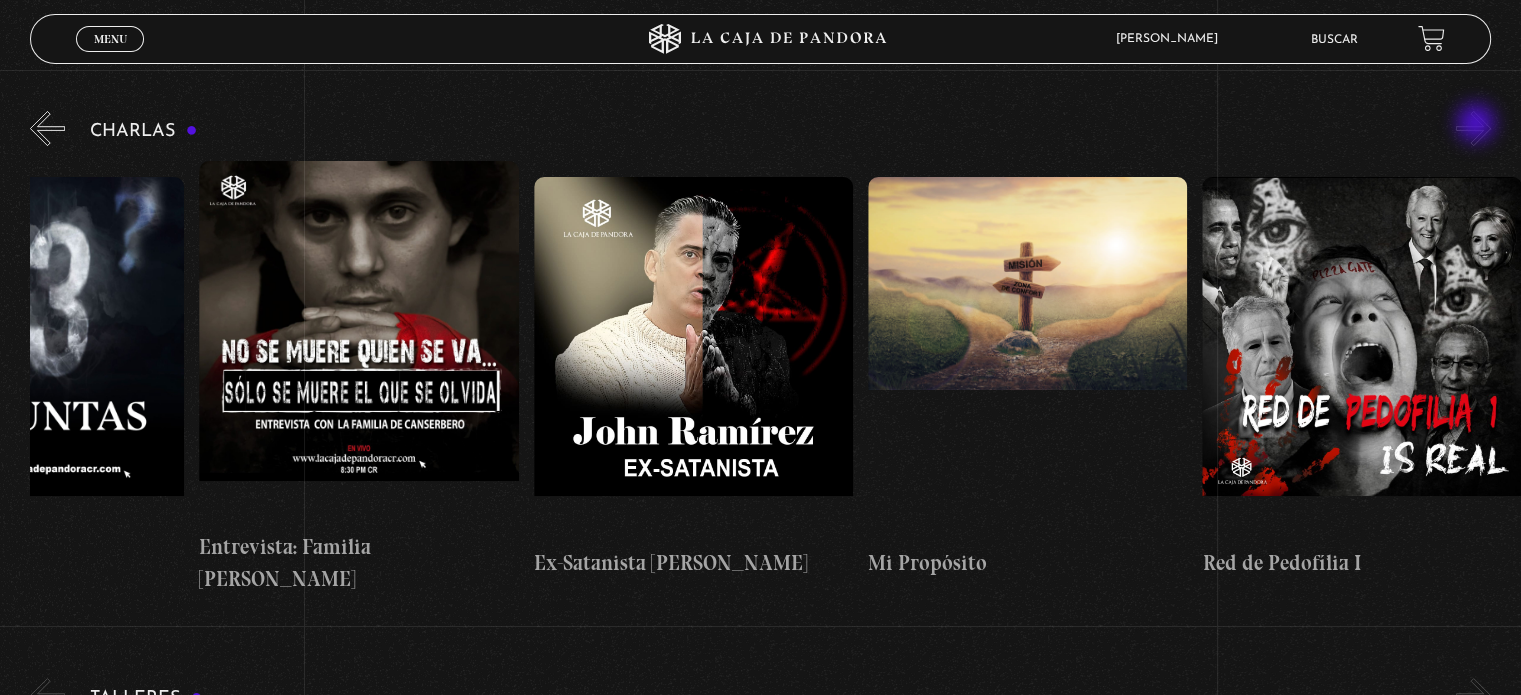 click on "»" at bounding box center [1473, 128] 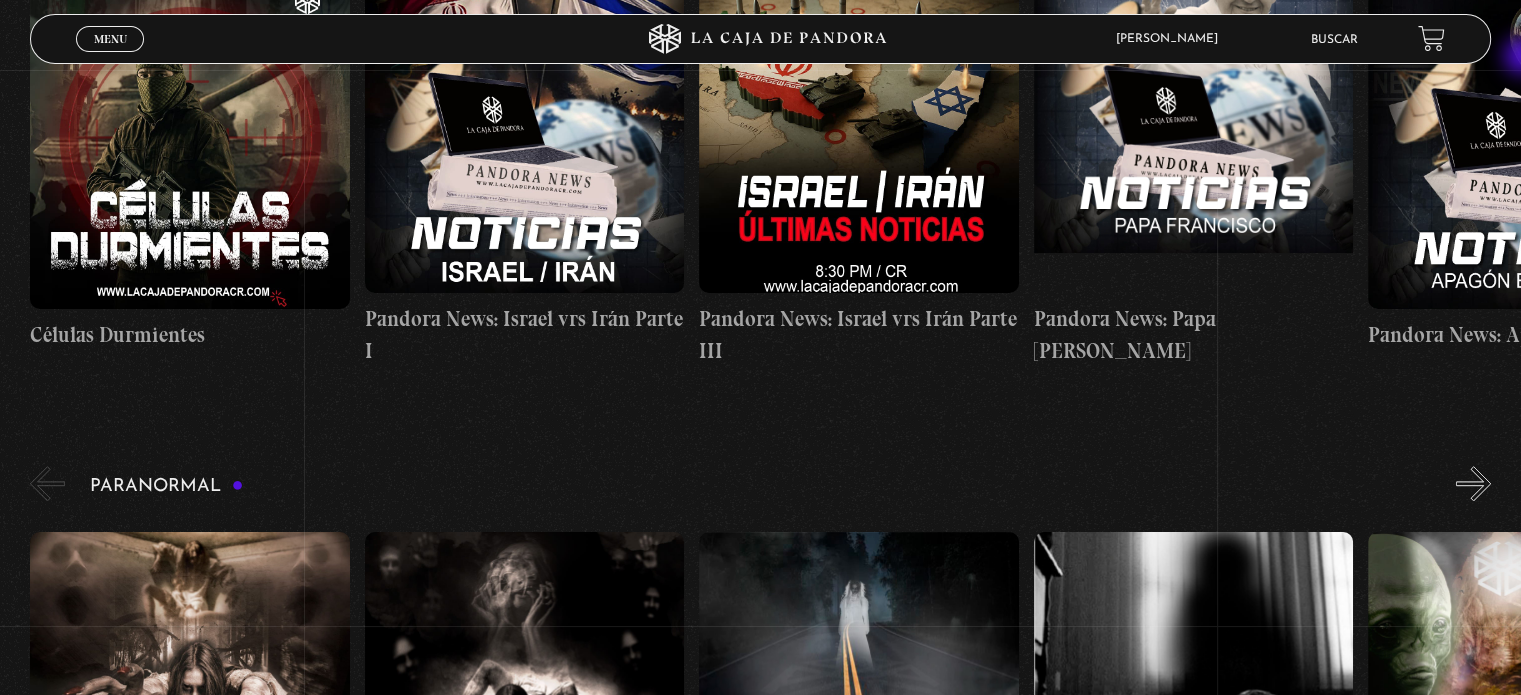 scroll, scrollTop: 1887, scrollLeft: 0, axis: vertical 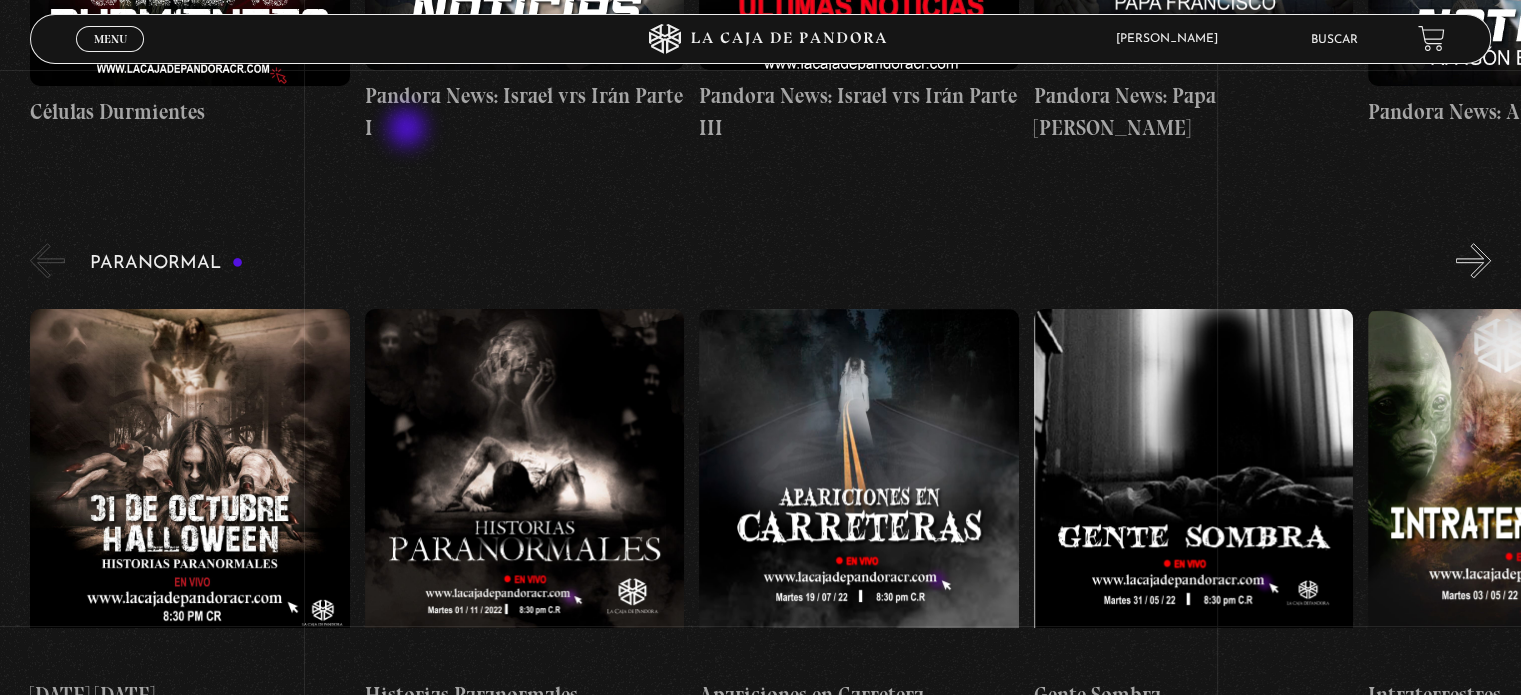 click on "Charlas
Cuarto de Guerra
11S En la Mente de los Terroristas
11S Servicio Secreto Parte I
«" at bounding box center (760, 3028) 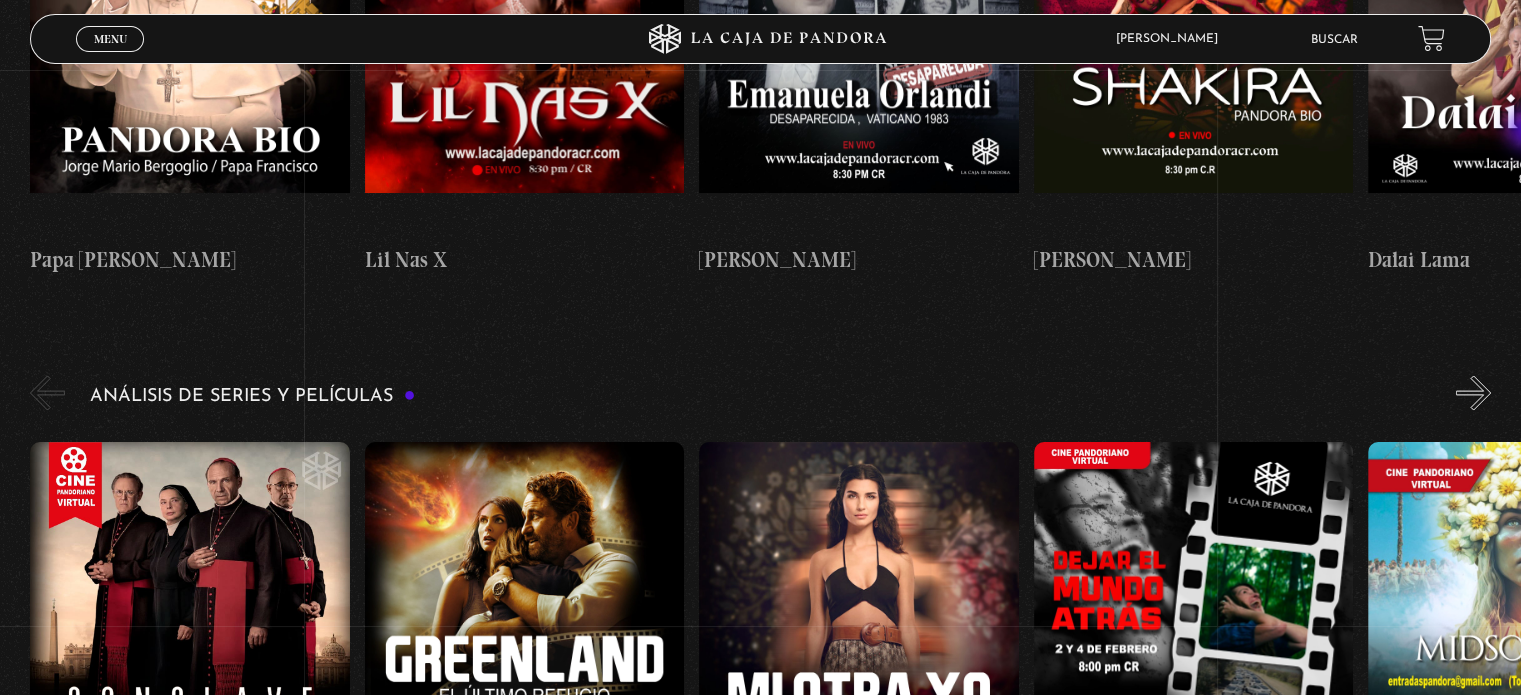 scroll, scrollTop: 3444, scrollLeft: 0, axis: vertical 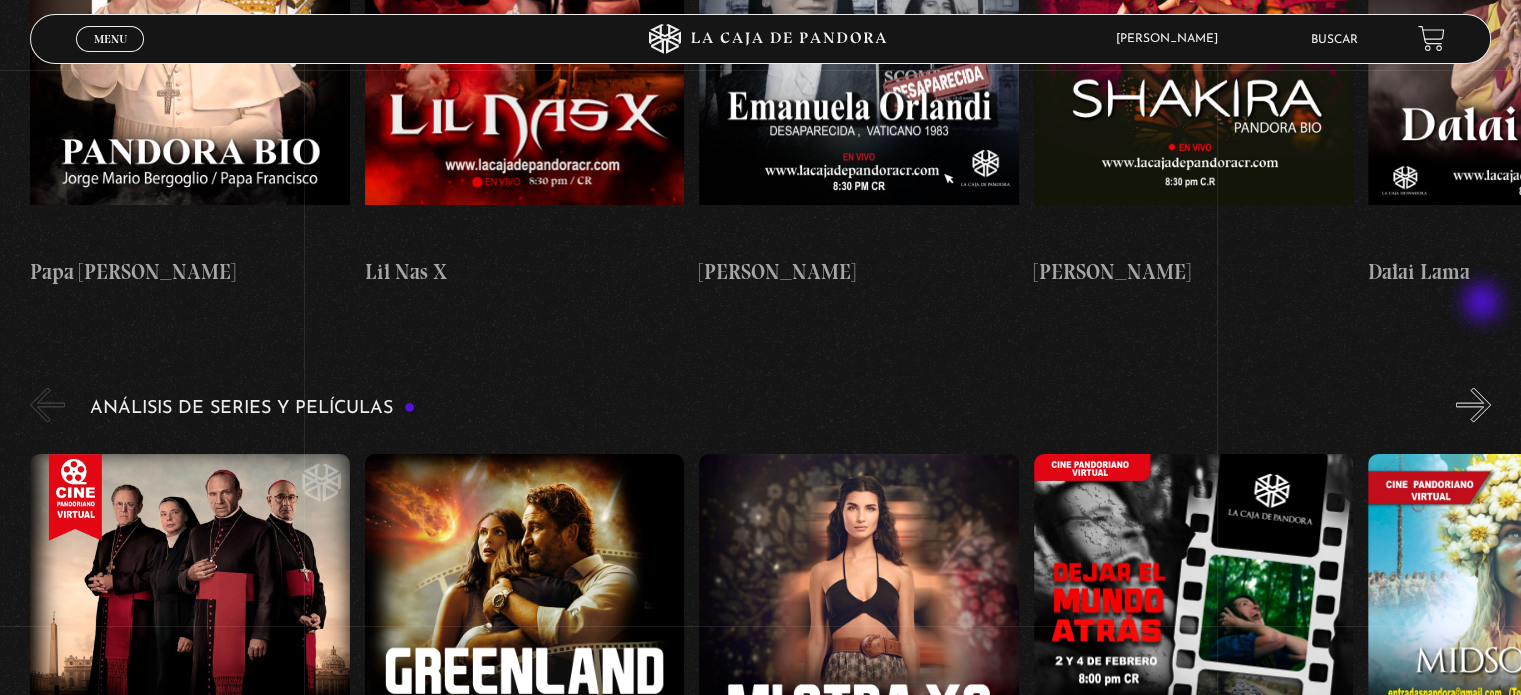 click on "»" at bounding box center [1473, 404] 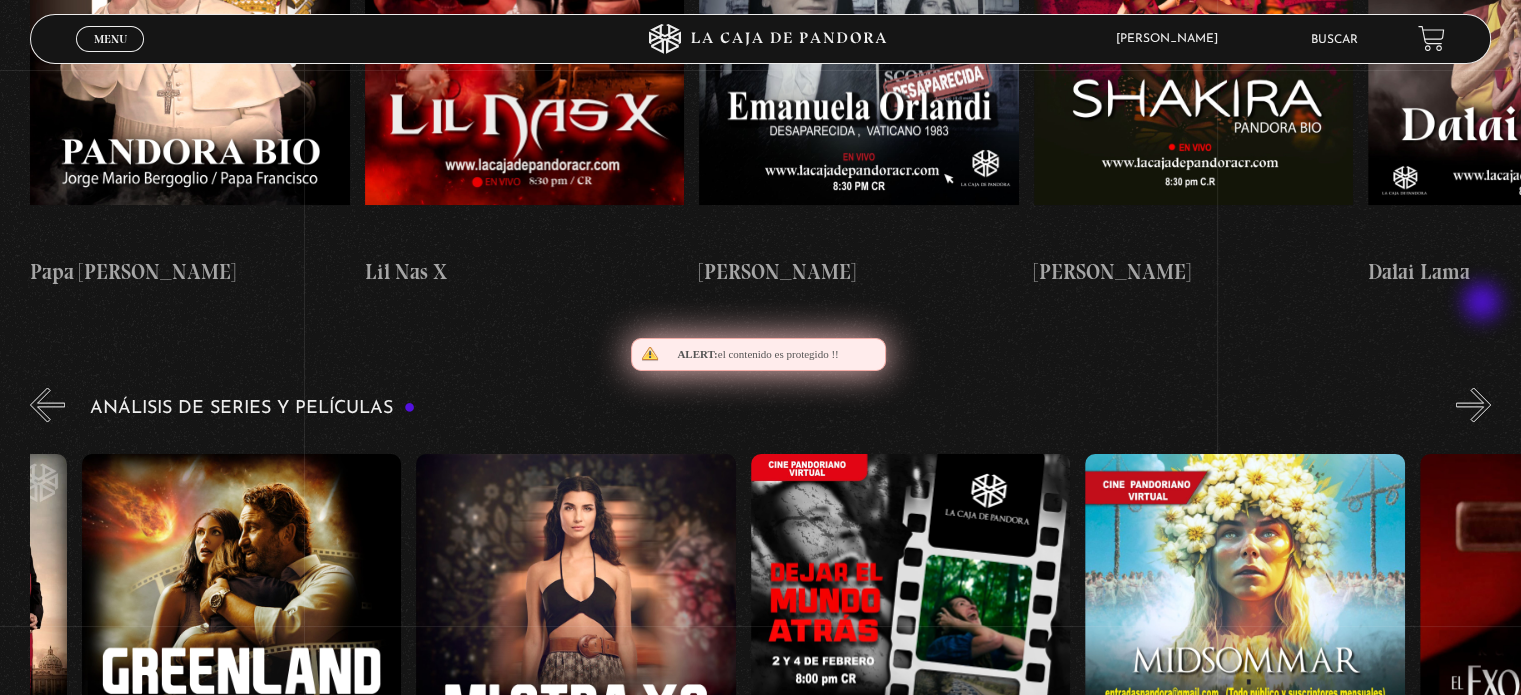 click on "»" at bounding box center [1473, 404] 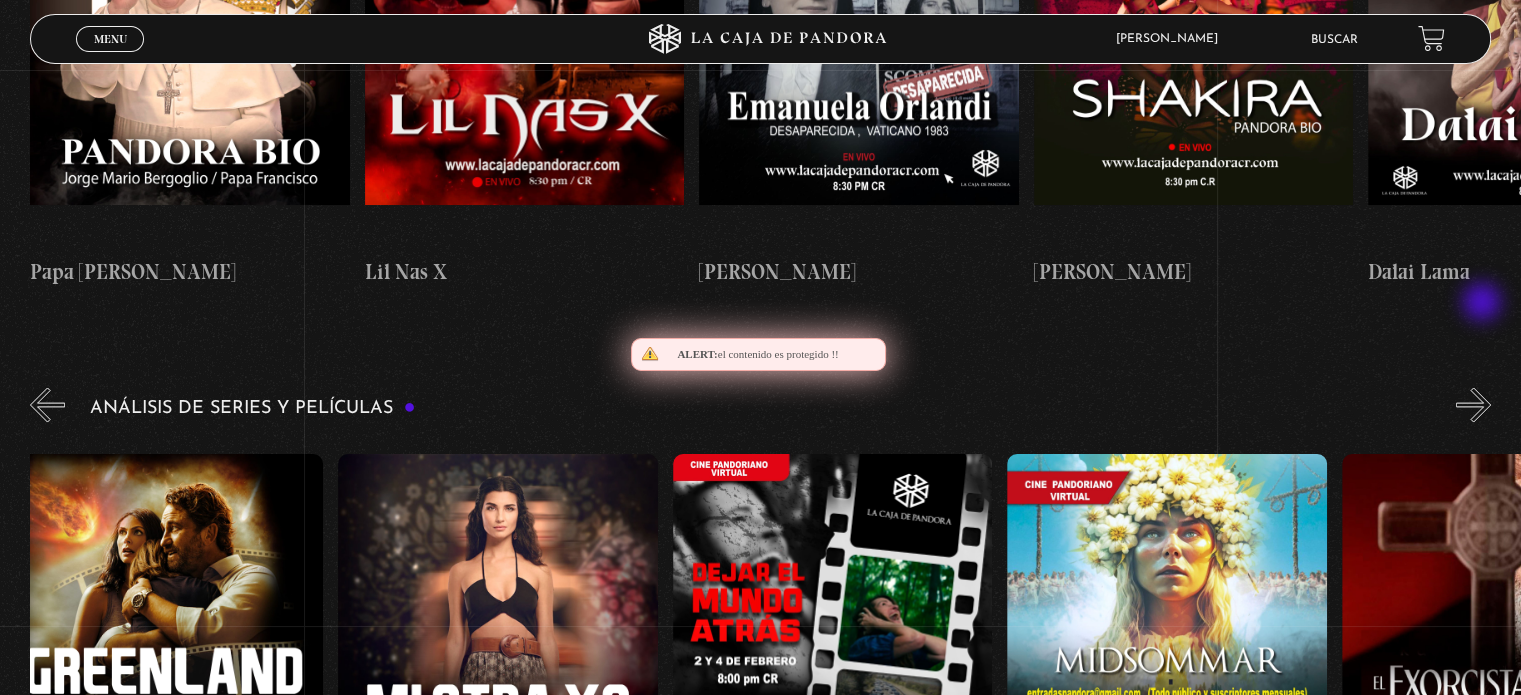 click on "»" at bounding box center (1473, 404) 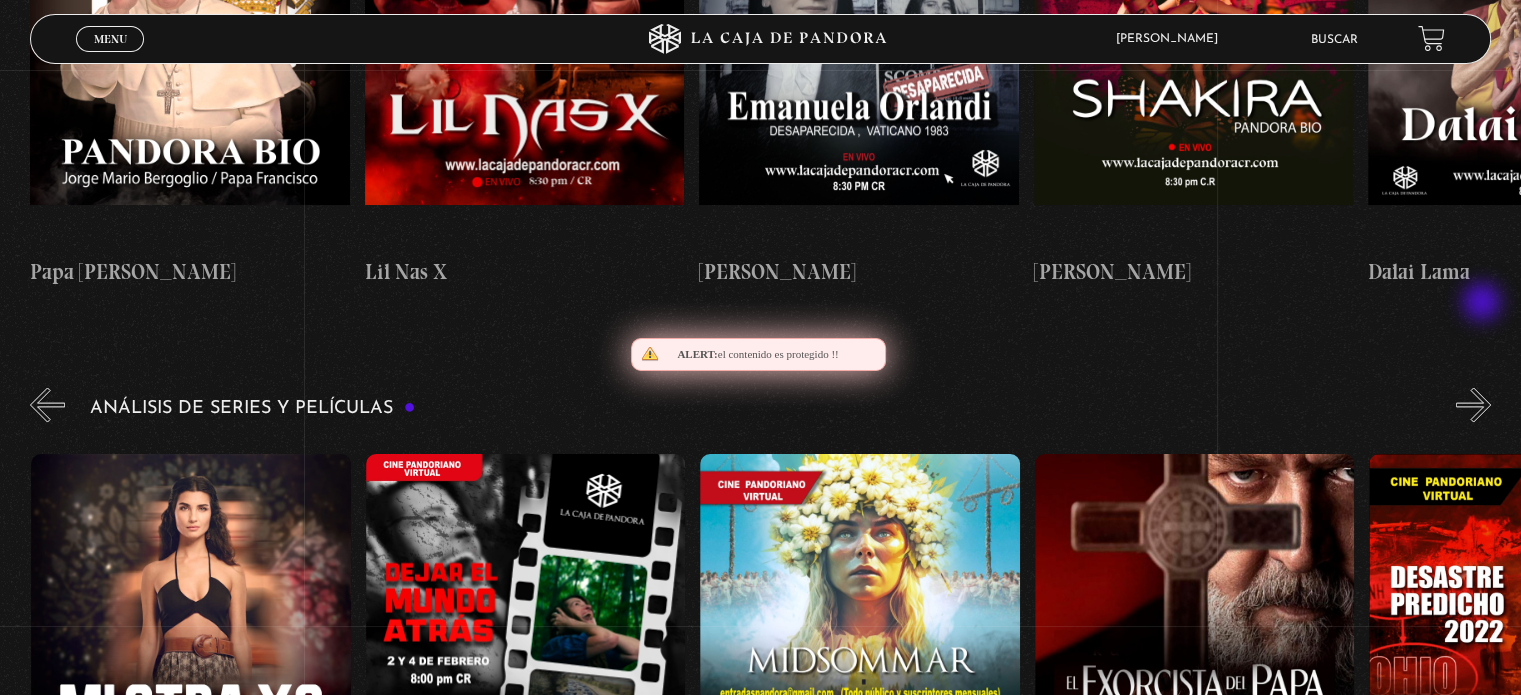 click on "»" at bounding box center [1473, 404] 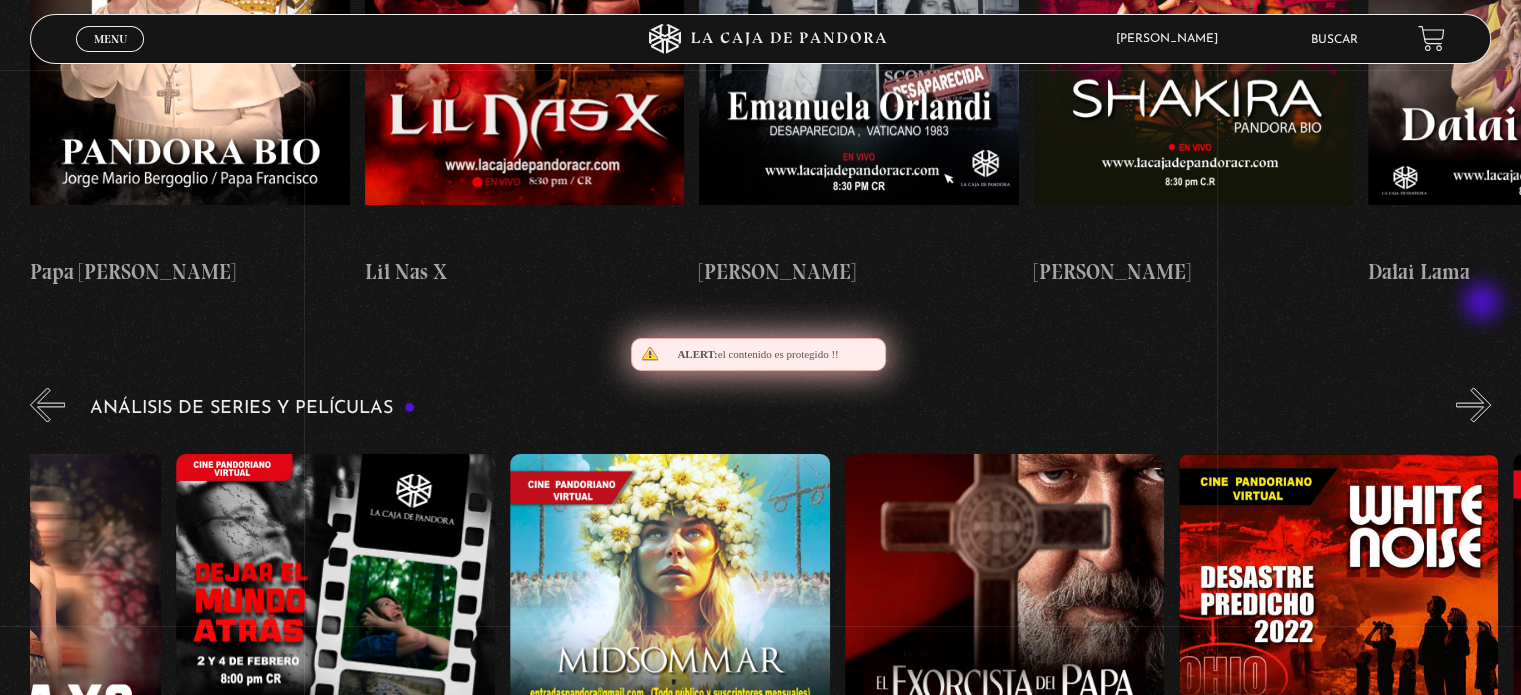 click on "»" at bounding box center [1473, 404] 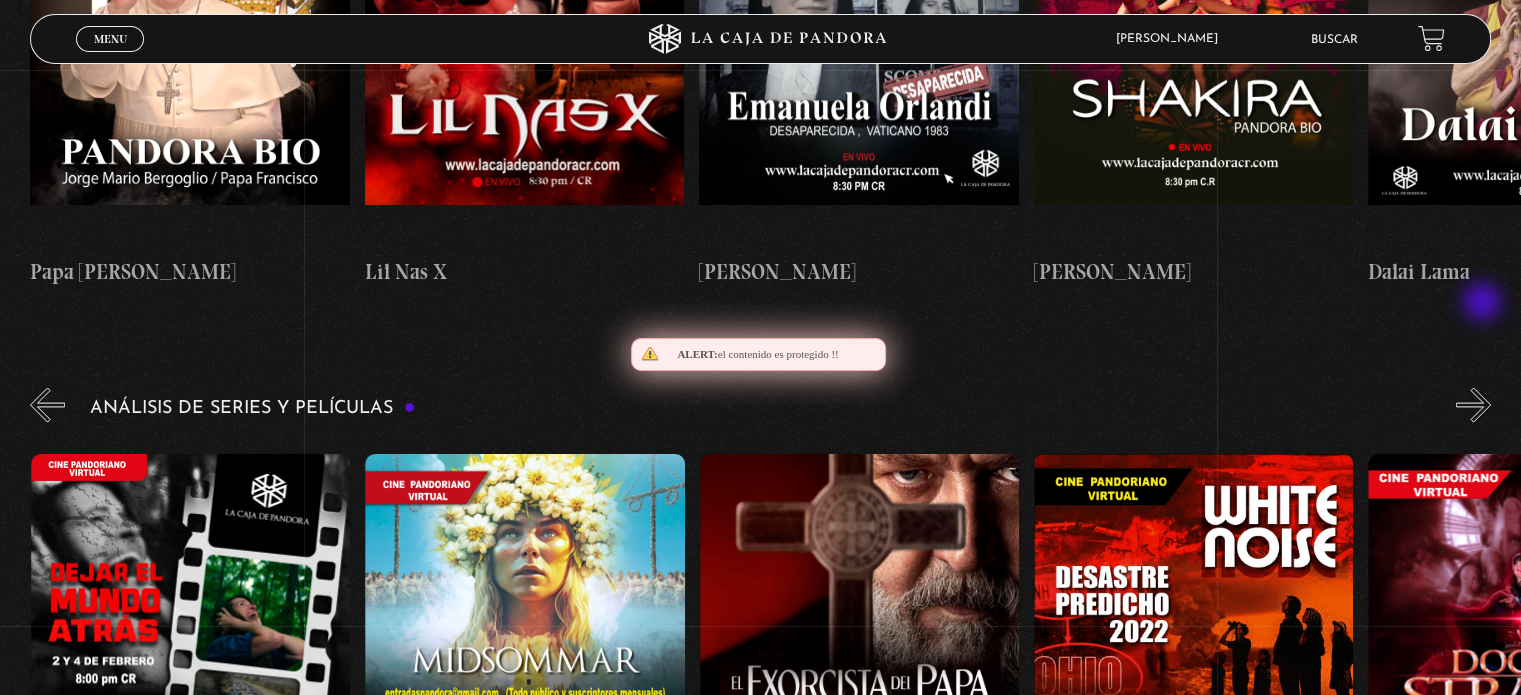 click on "»" at bounding box center (1473, 404) 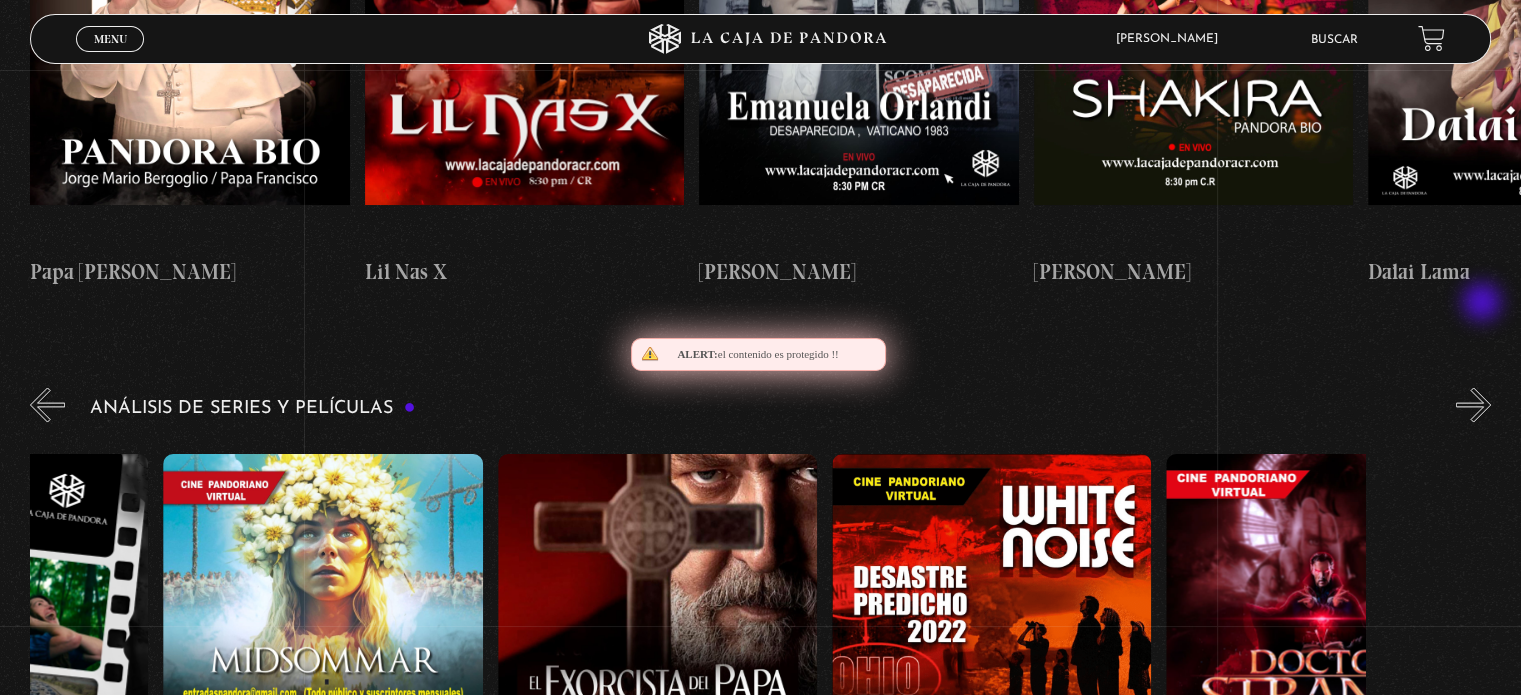 click on "»" at bounding box center [1473, 404] 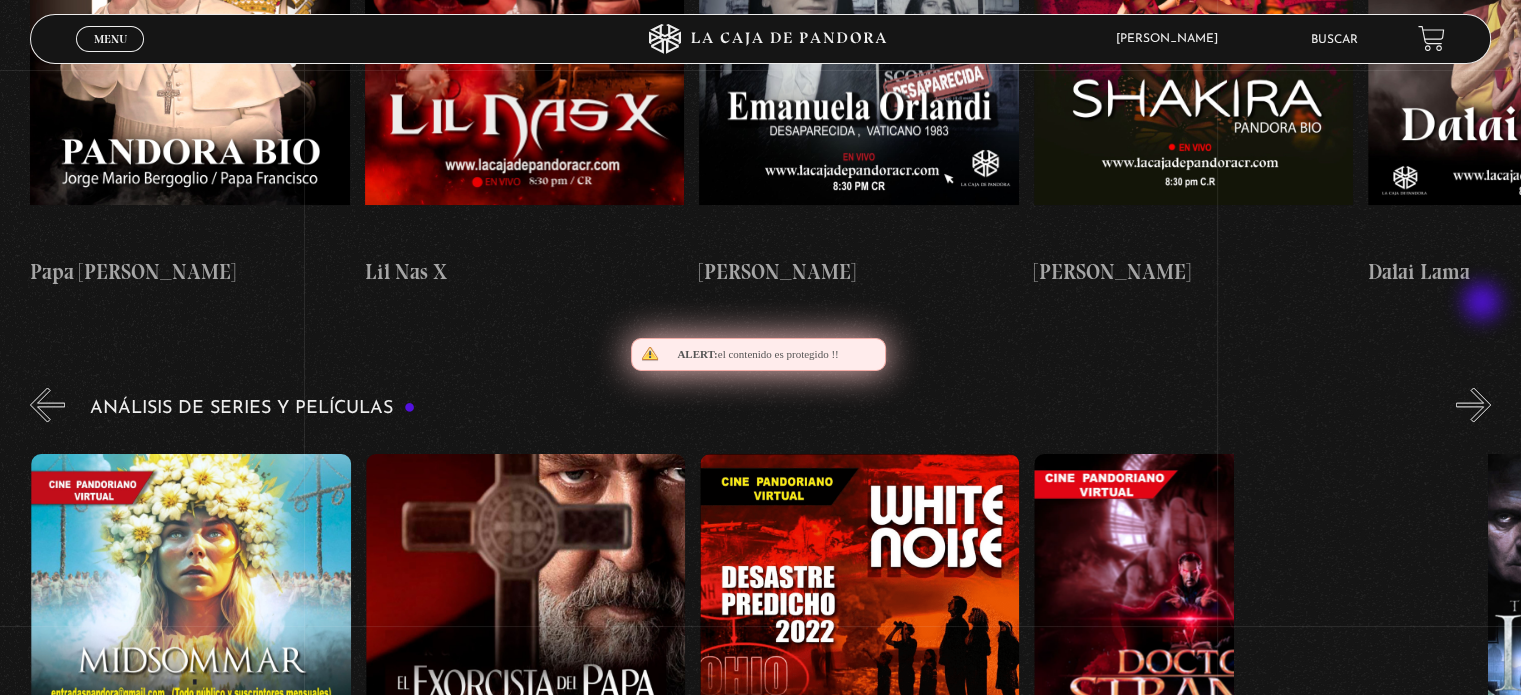 click on "»" at bounding box center [1473, 404] 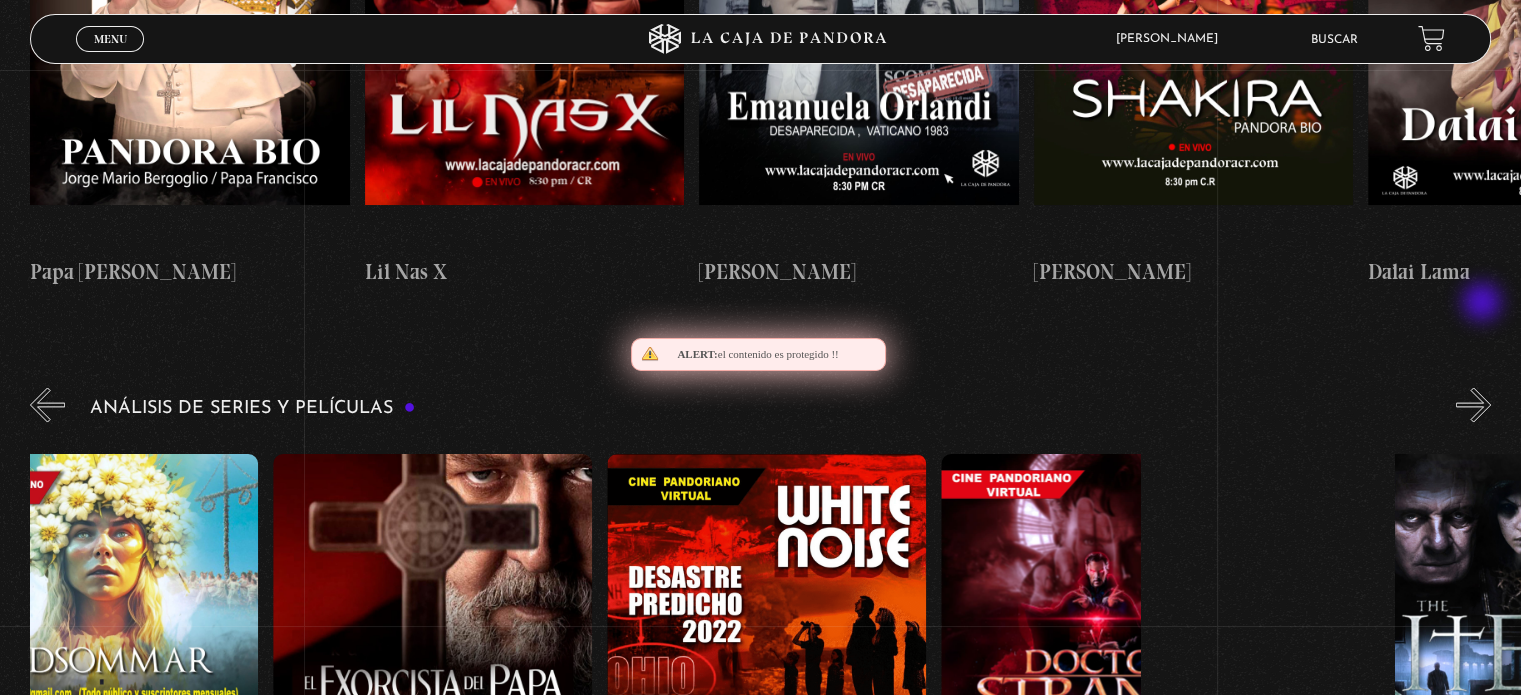click on "»" at bounding box center (1473, 404) 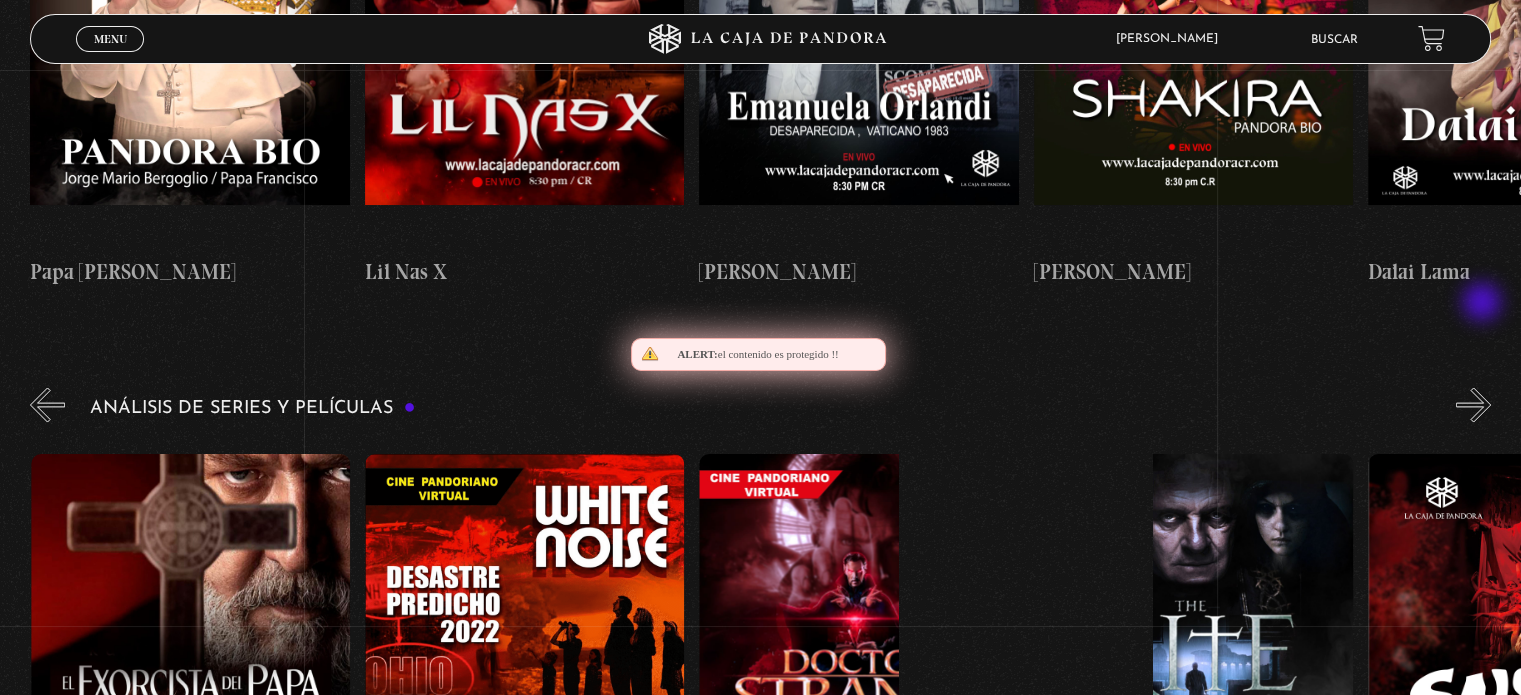 click on "»" at bounding box center (1473, 404) 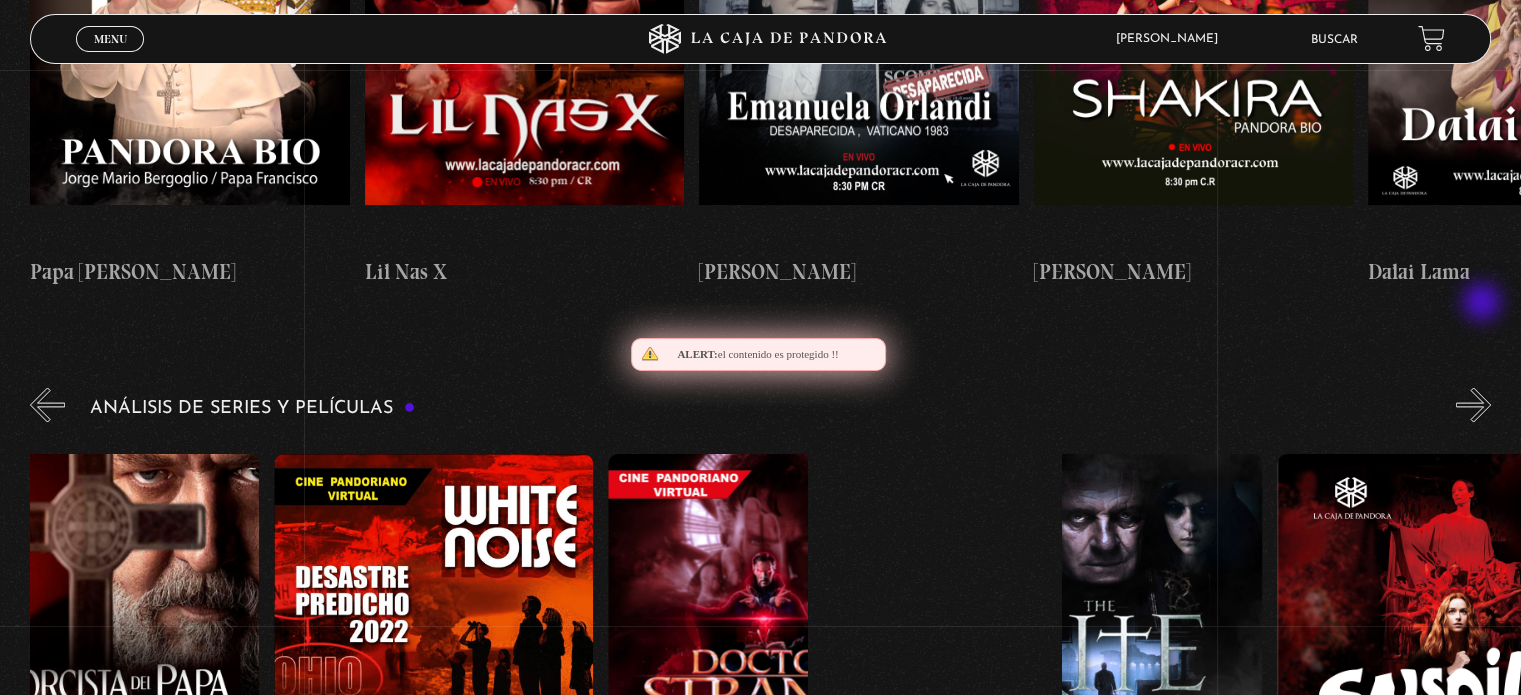 click on "»" at bounding box center [1473, 404] 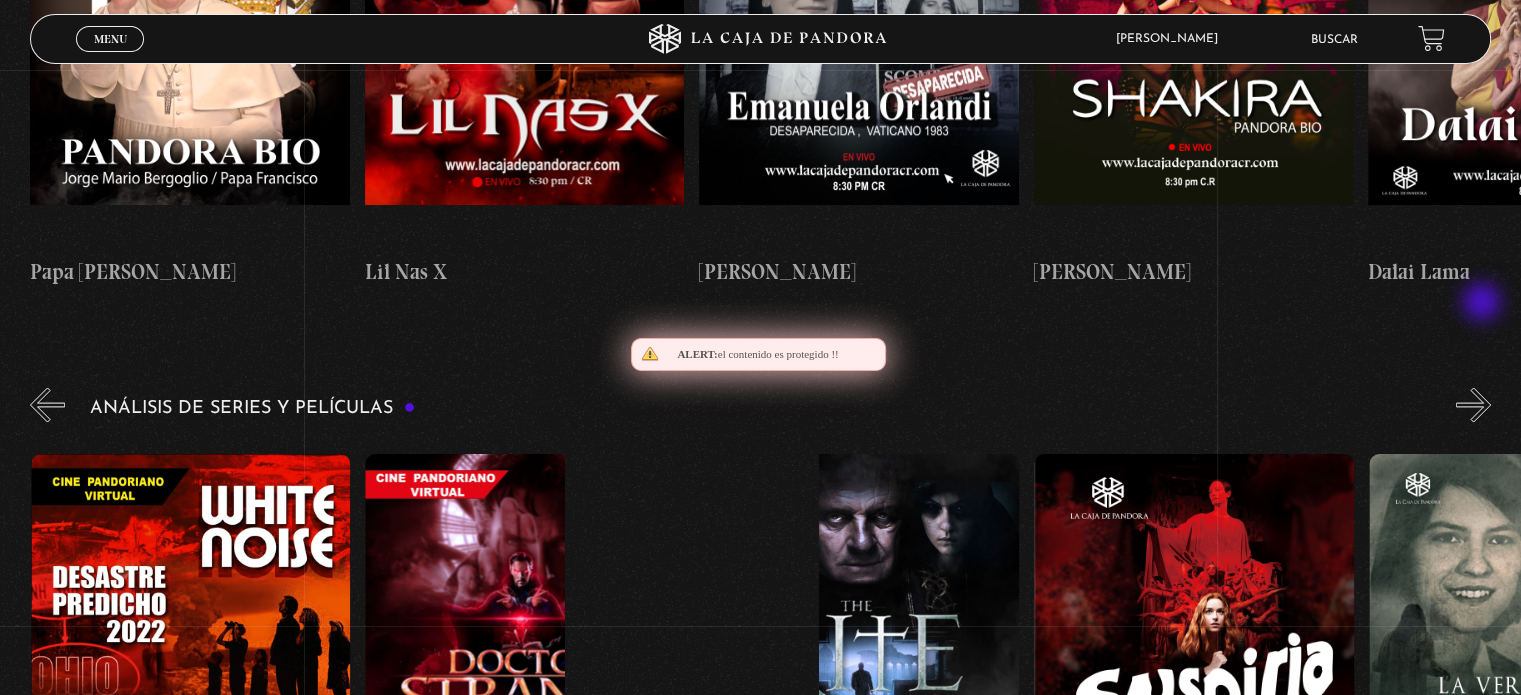 click on "»" at bounding box center [1473, 404] 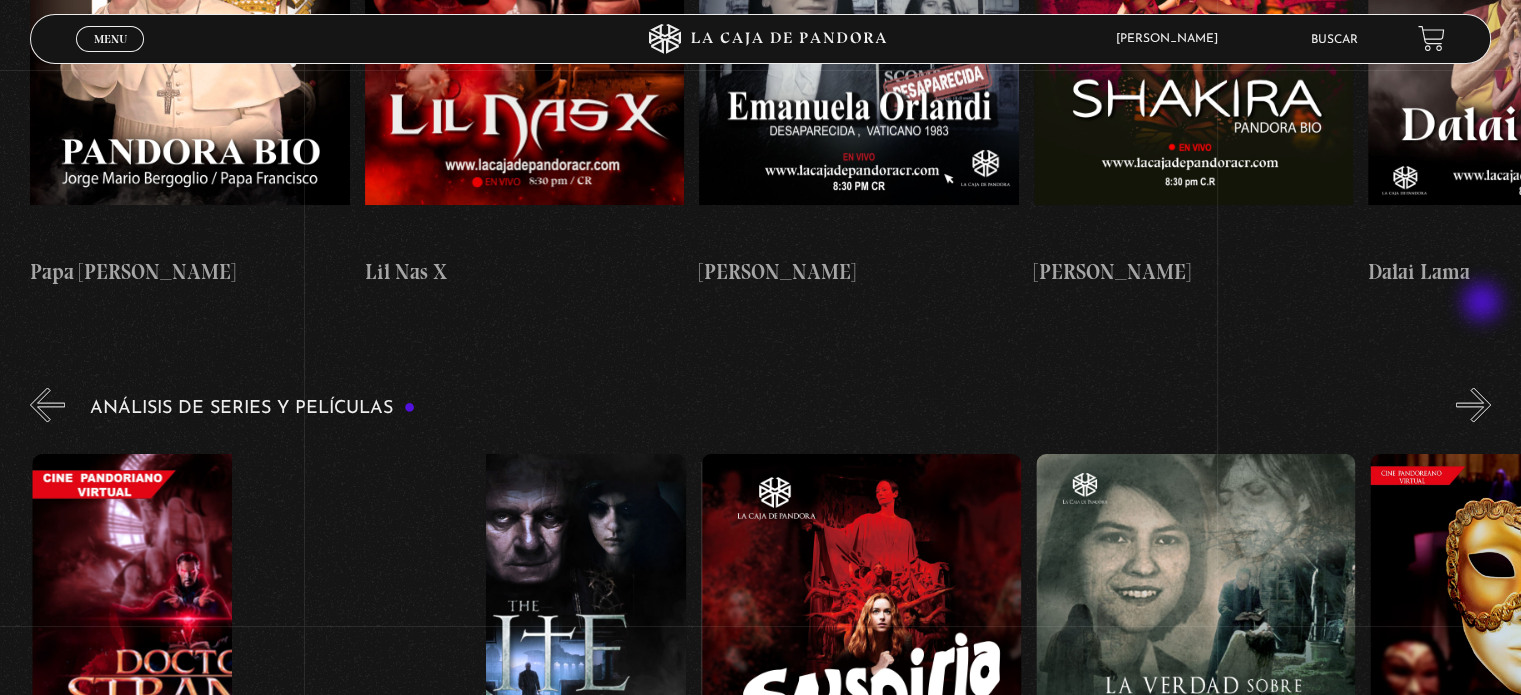 scroll, scrollTop: 0, scrollLeft: 2340, axis: horizontal 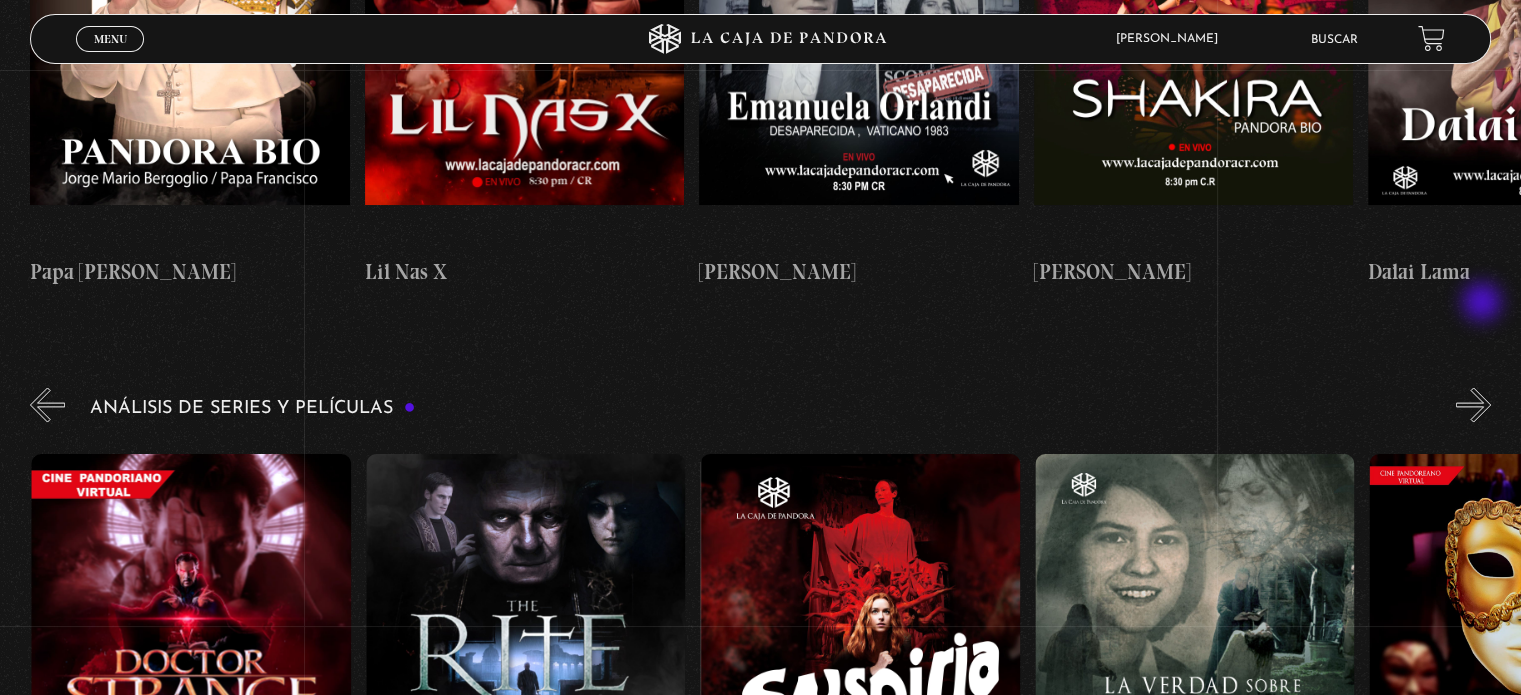 click on "»" at bounding box center (1473, 404) 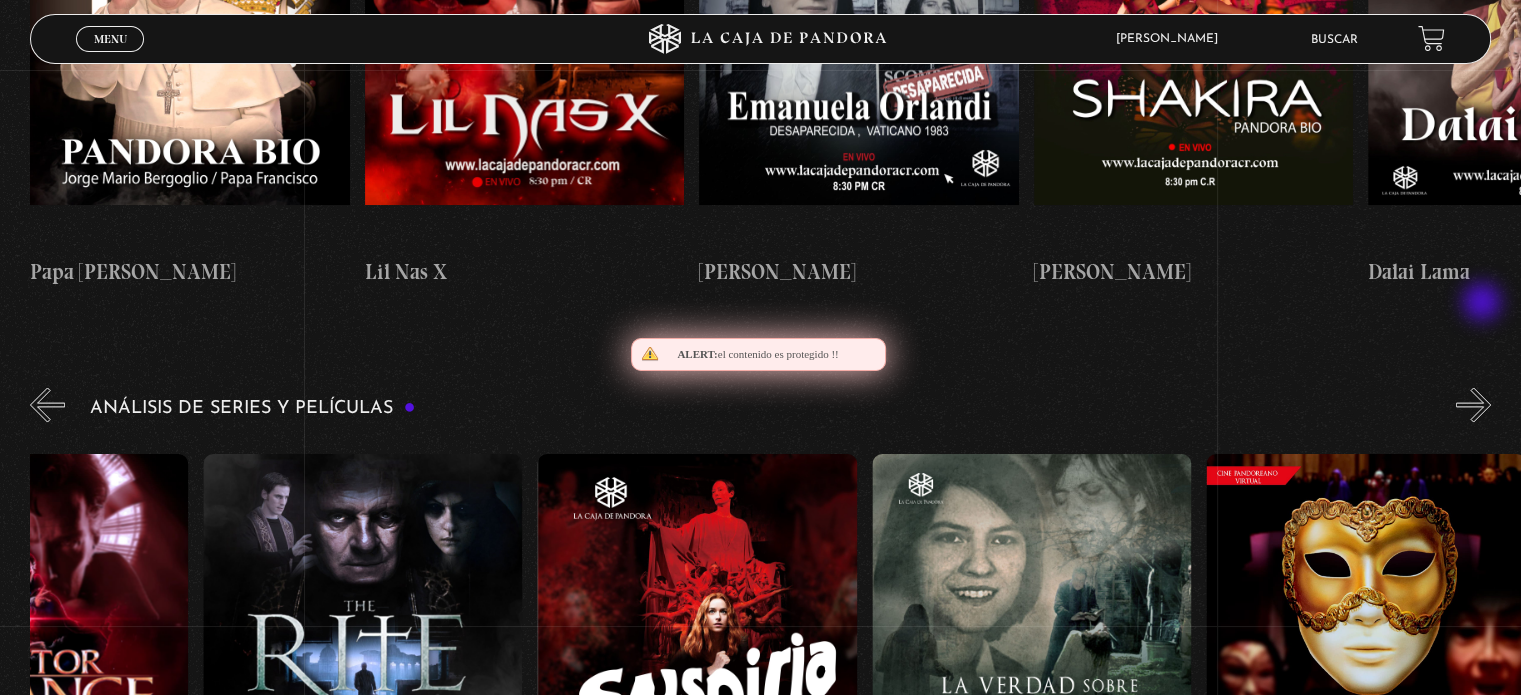 click on "»" at bounding box center (1473, 404) 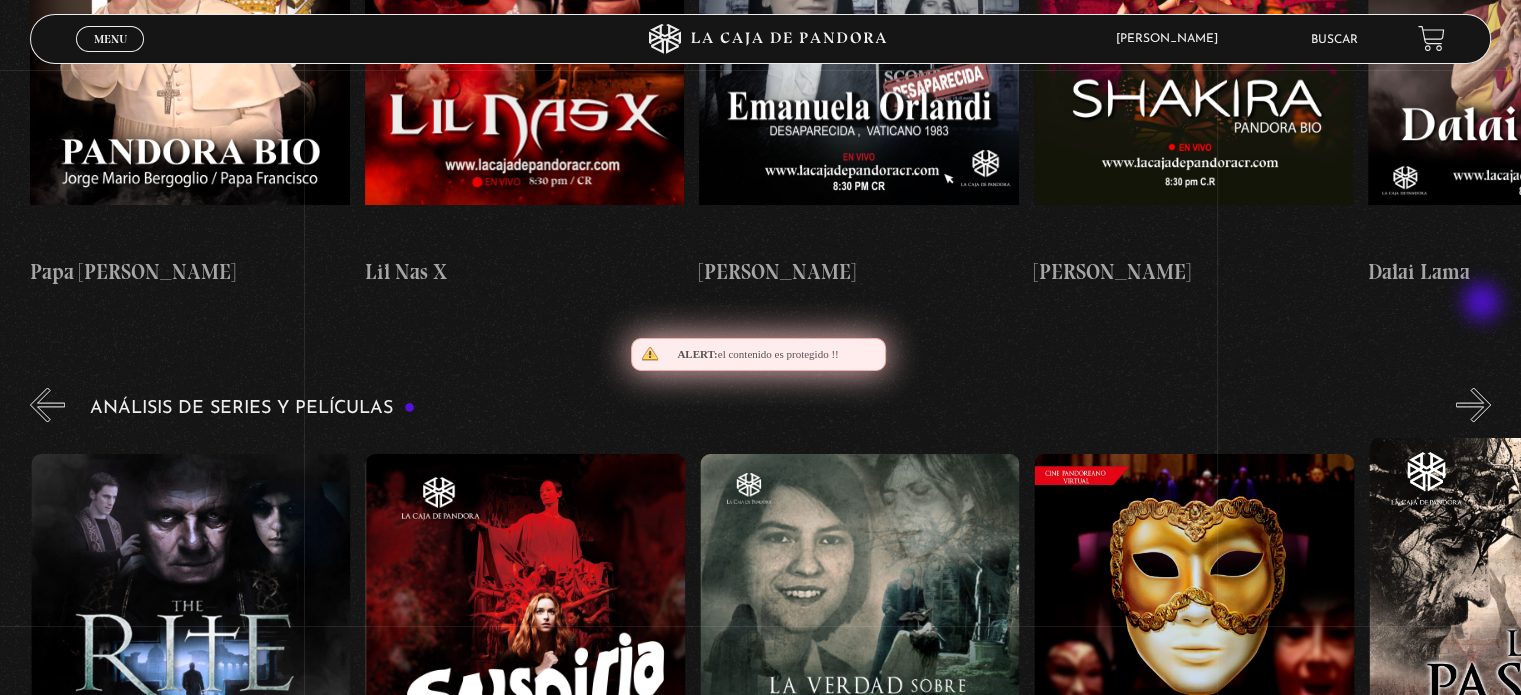 click on "»" at bounding box center (1473, 404) 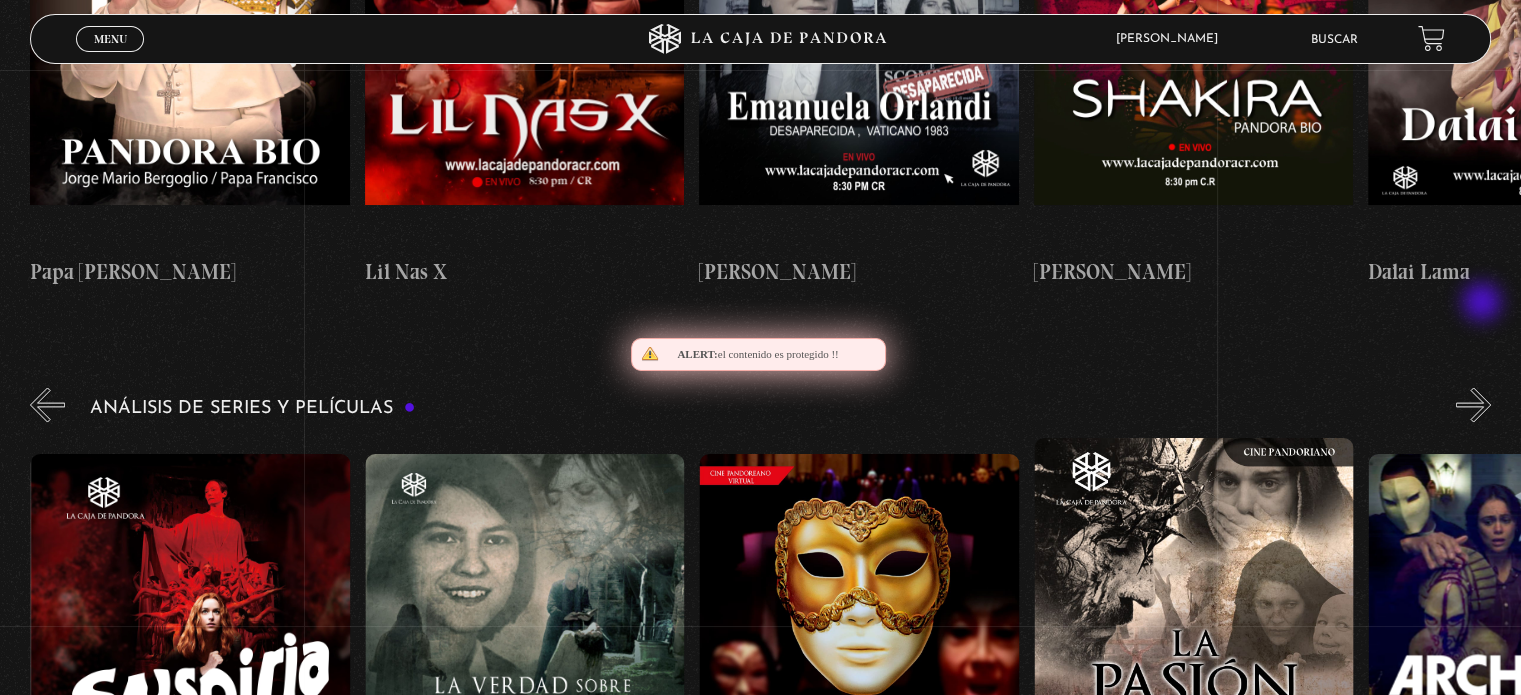 click on "»" at bounding box center [1473, 404] 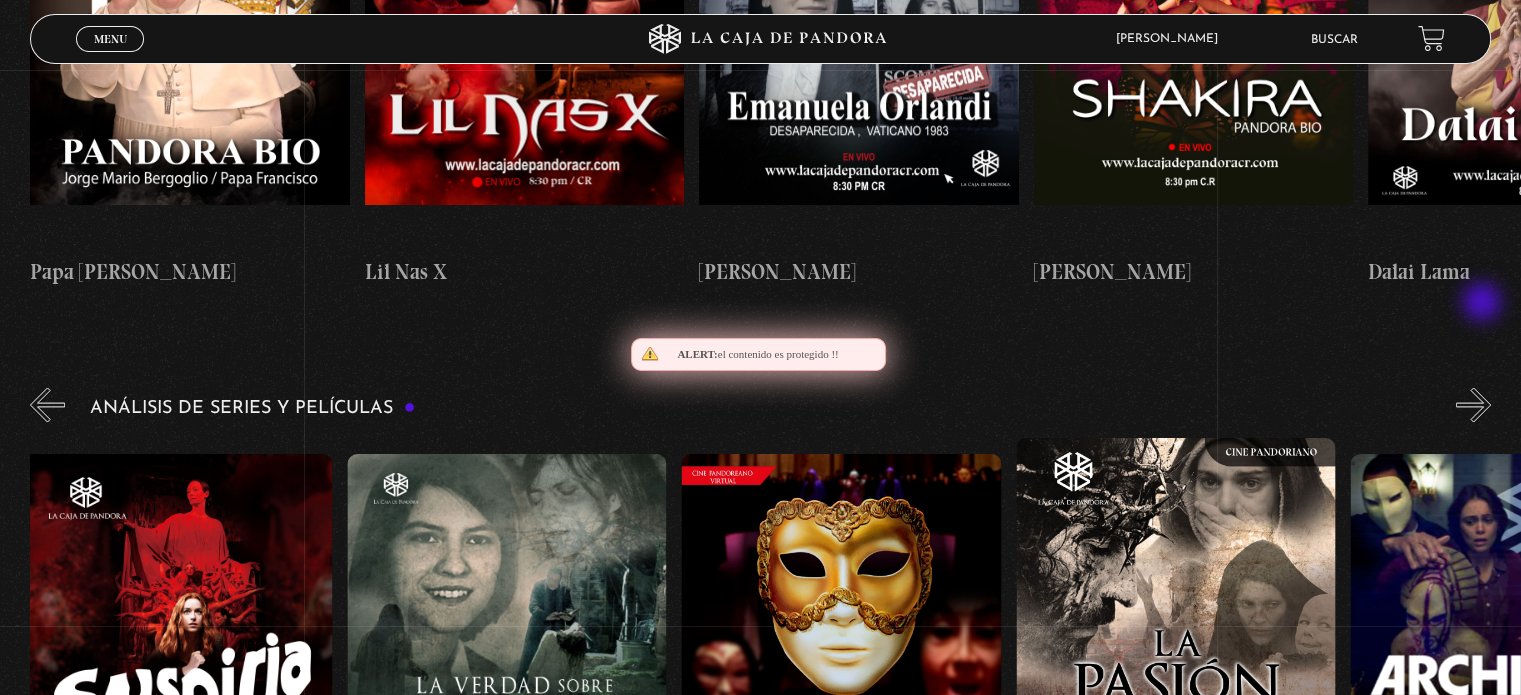 click on "»" at bounding box center (1473, 404) 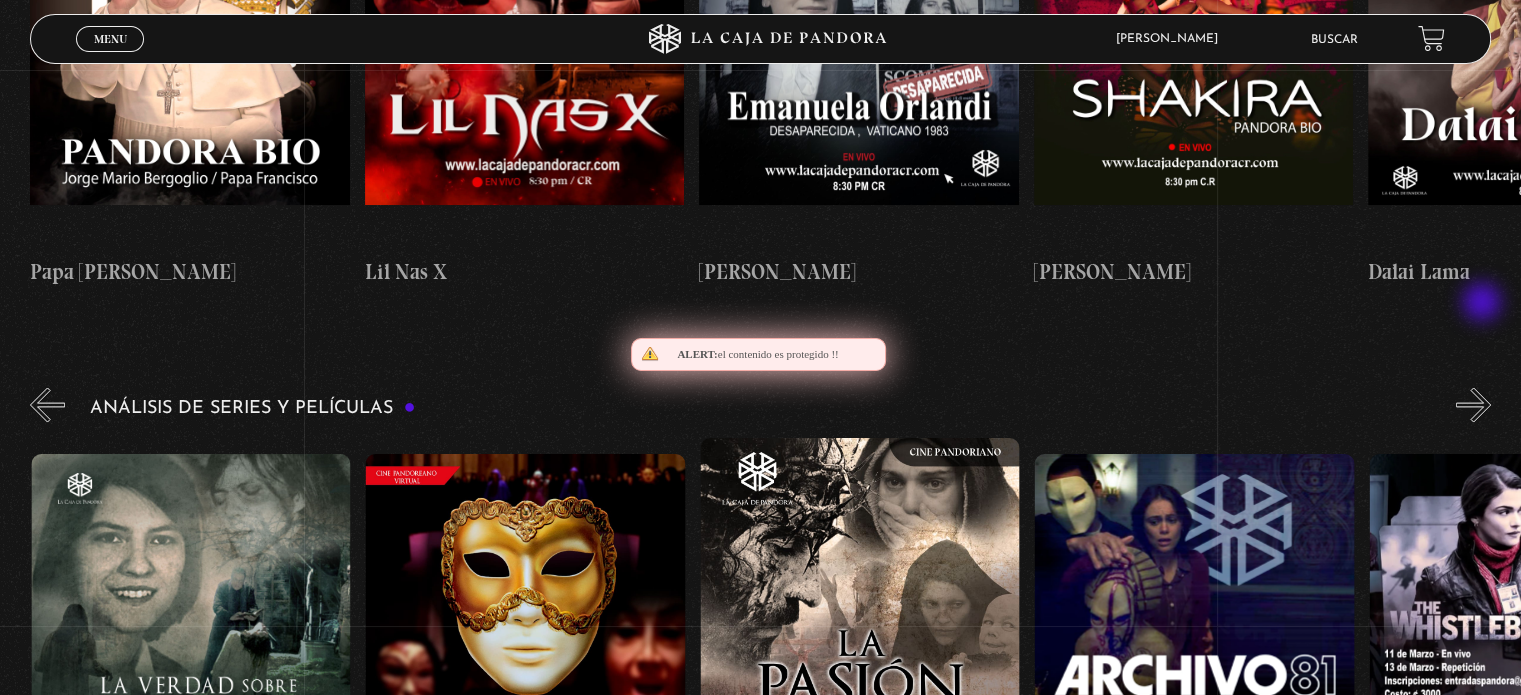 click on "»" at bounding box center [1473, 404] 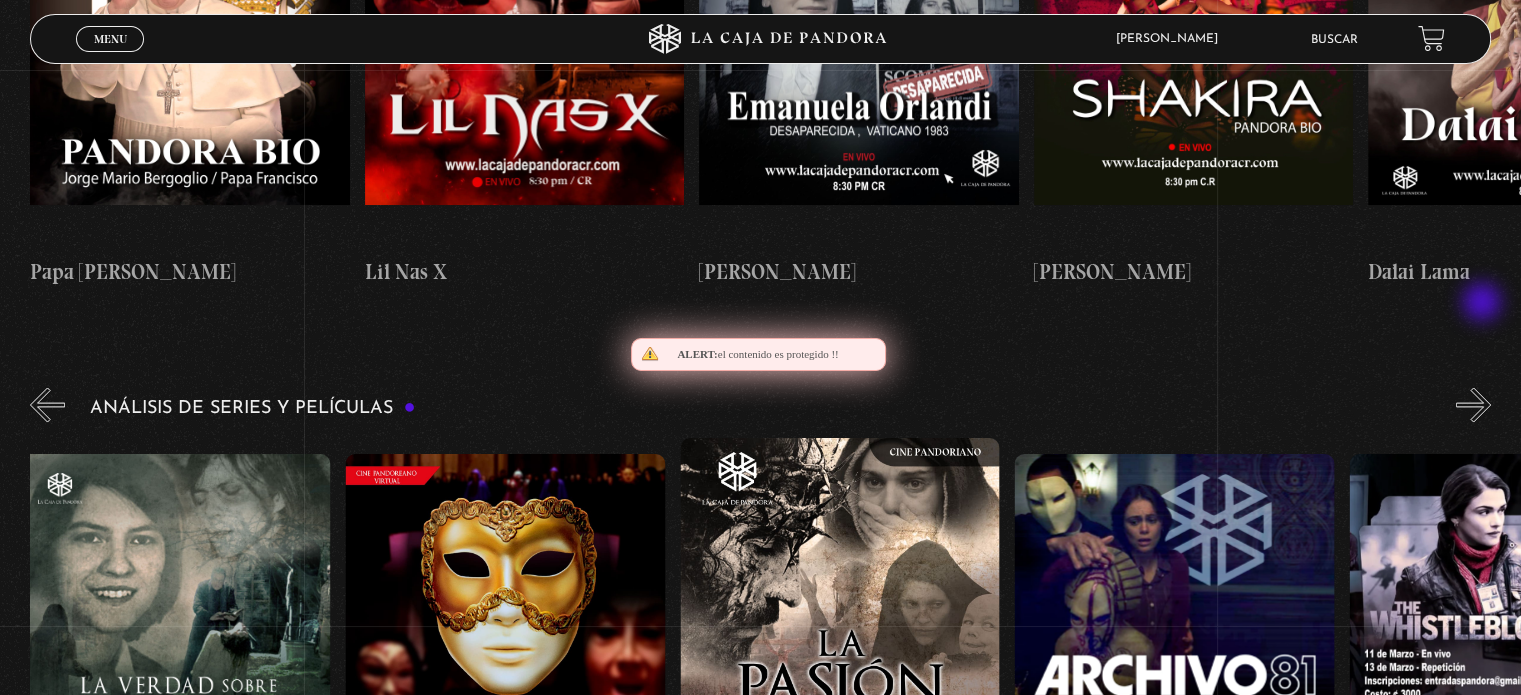 click on "»" at bounding box center [1473, 404] 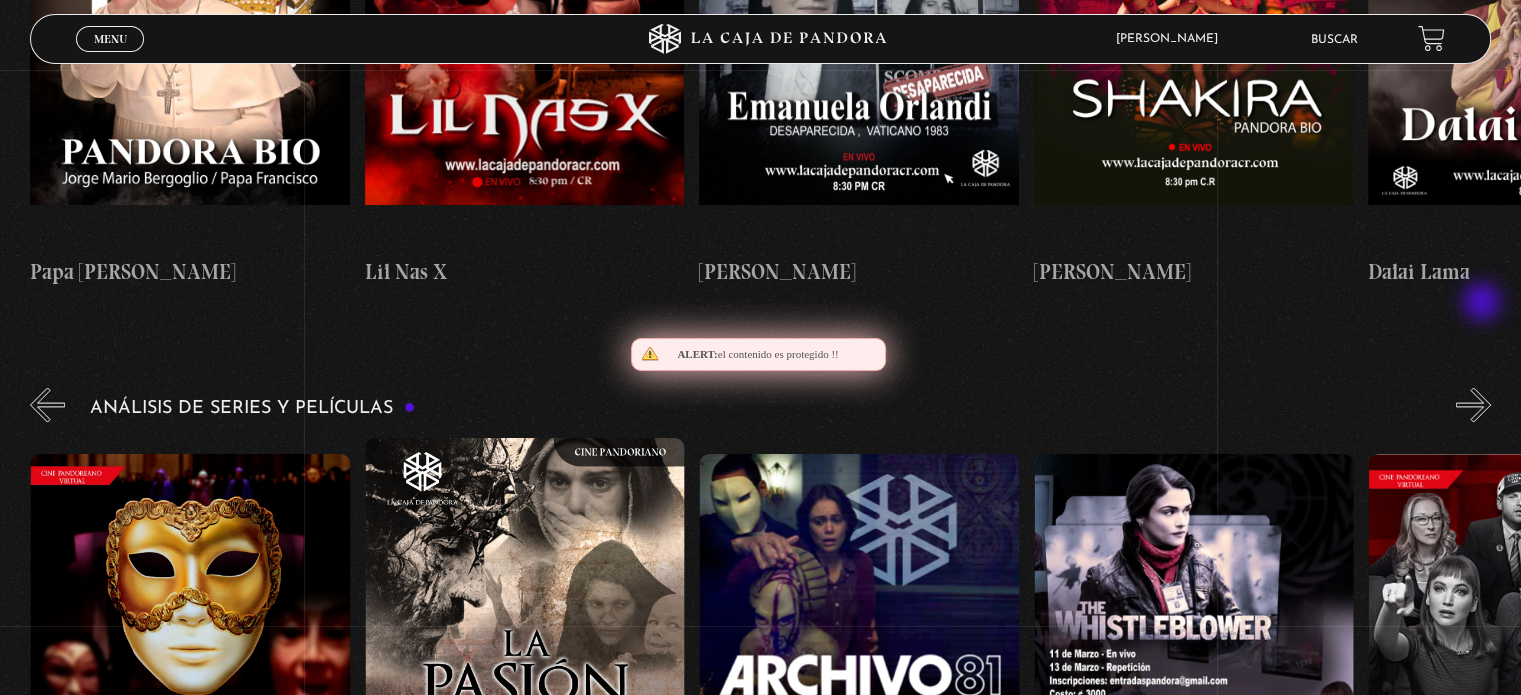 click on "»" at bounding box center [1473, 404] 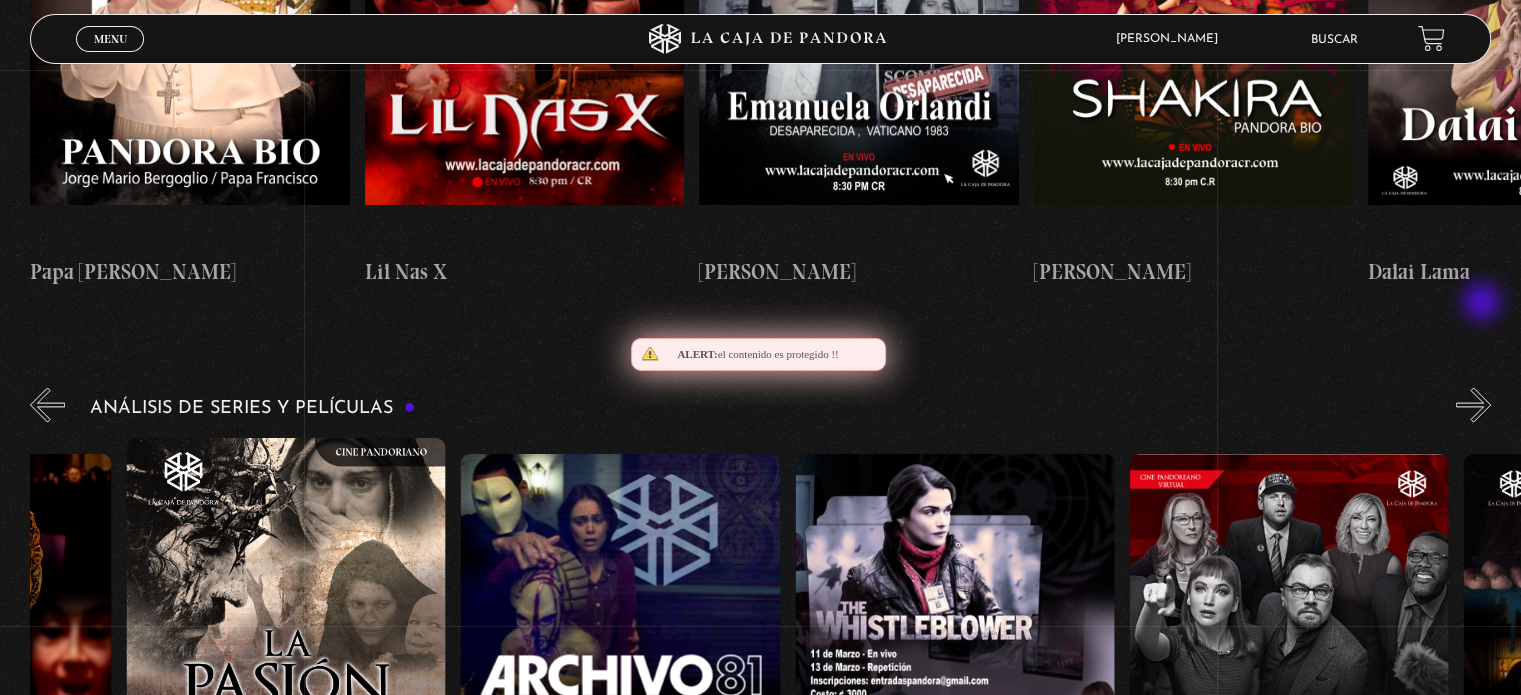 click on "»" at bounding box center [1473, 404] 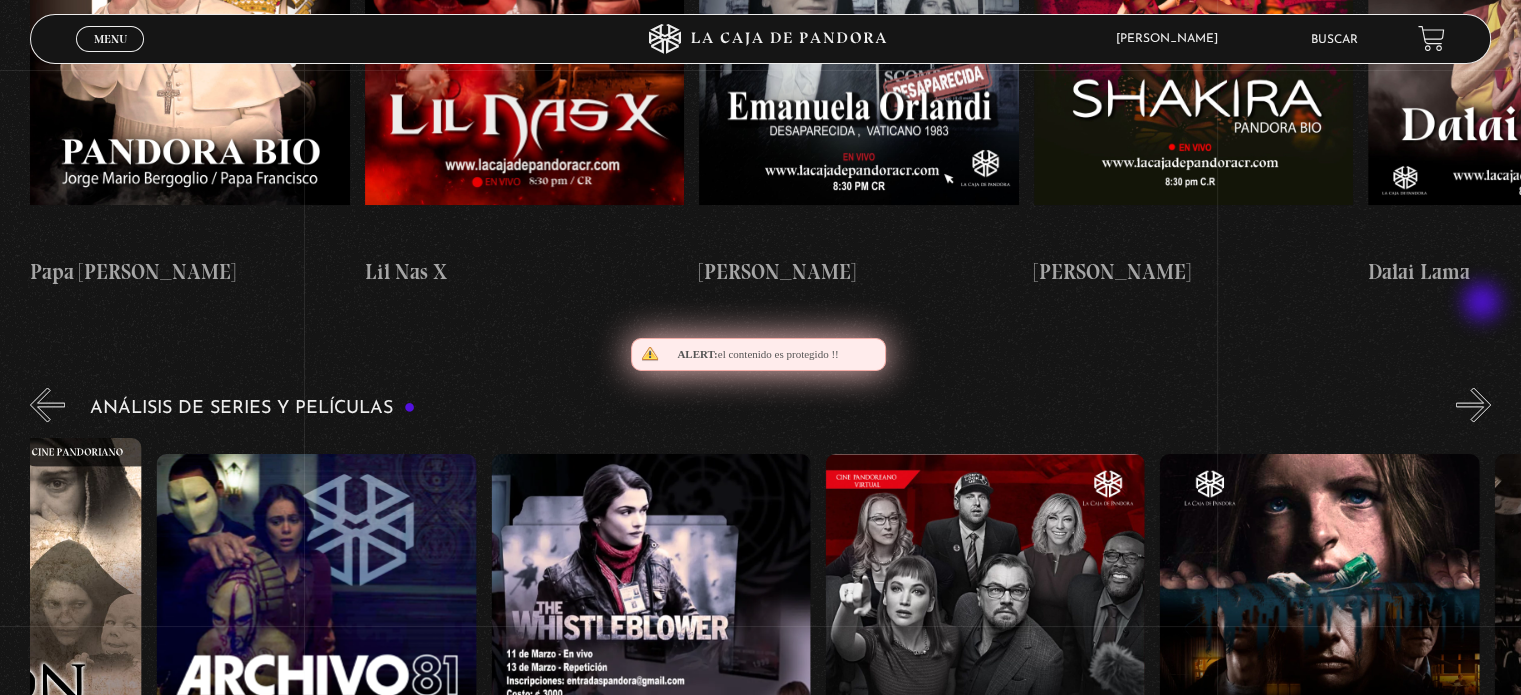 click on "»" at bounding box center (1473, 404) 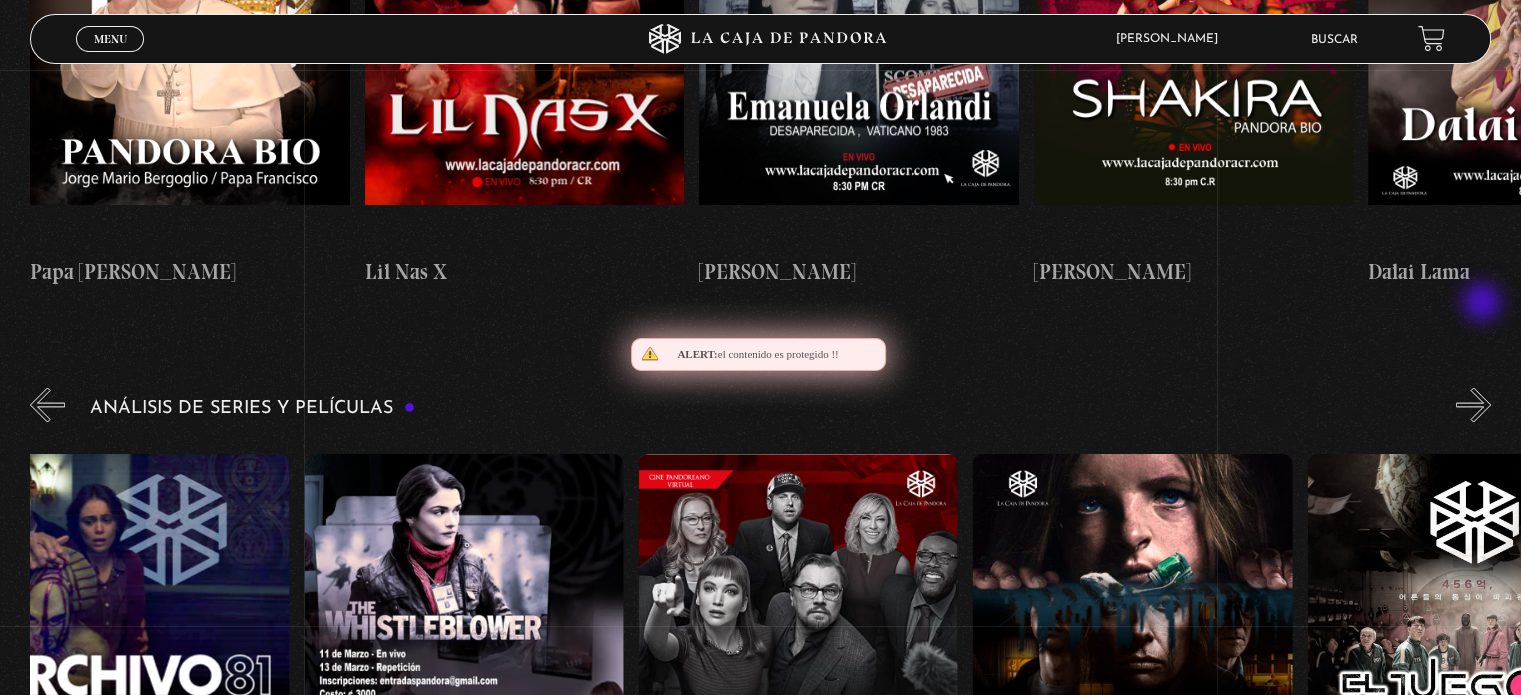 click on "»" at bounding box center (1473, 404) 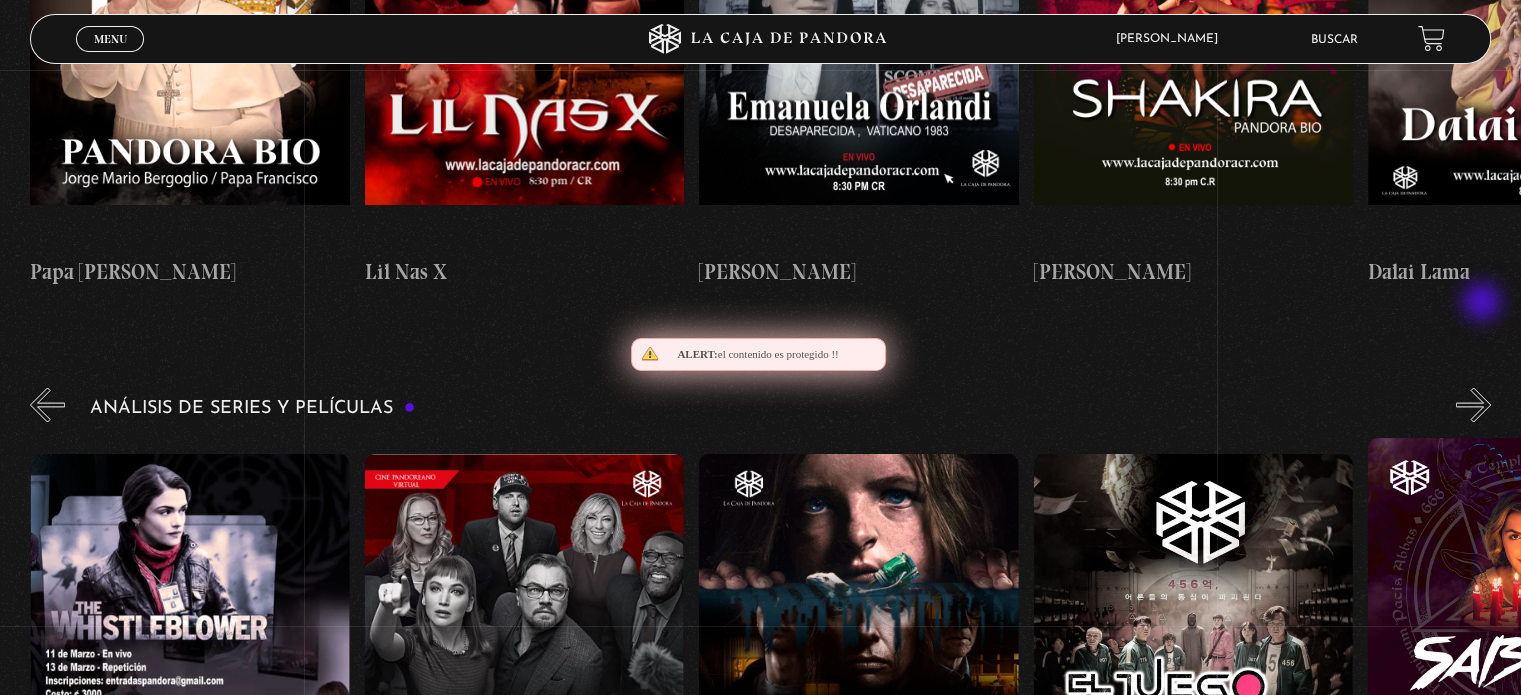 click on "»" at bounding box center [1473, 404] 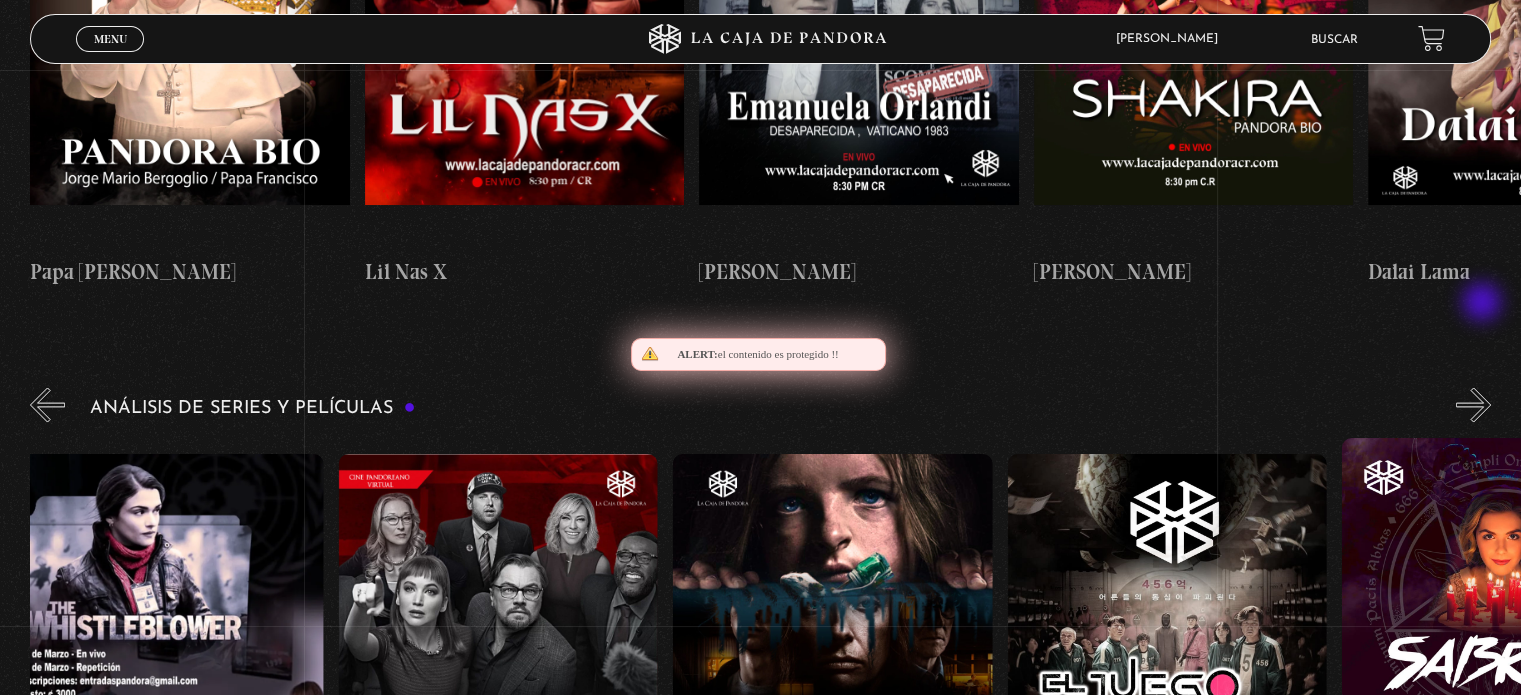 click on "»" at bounding box center [1473, 404] 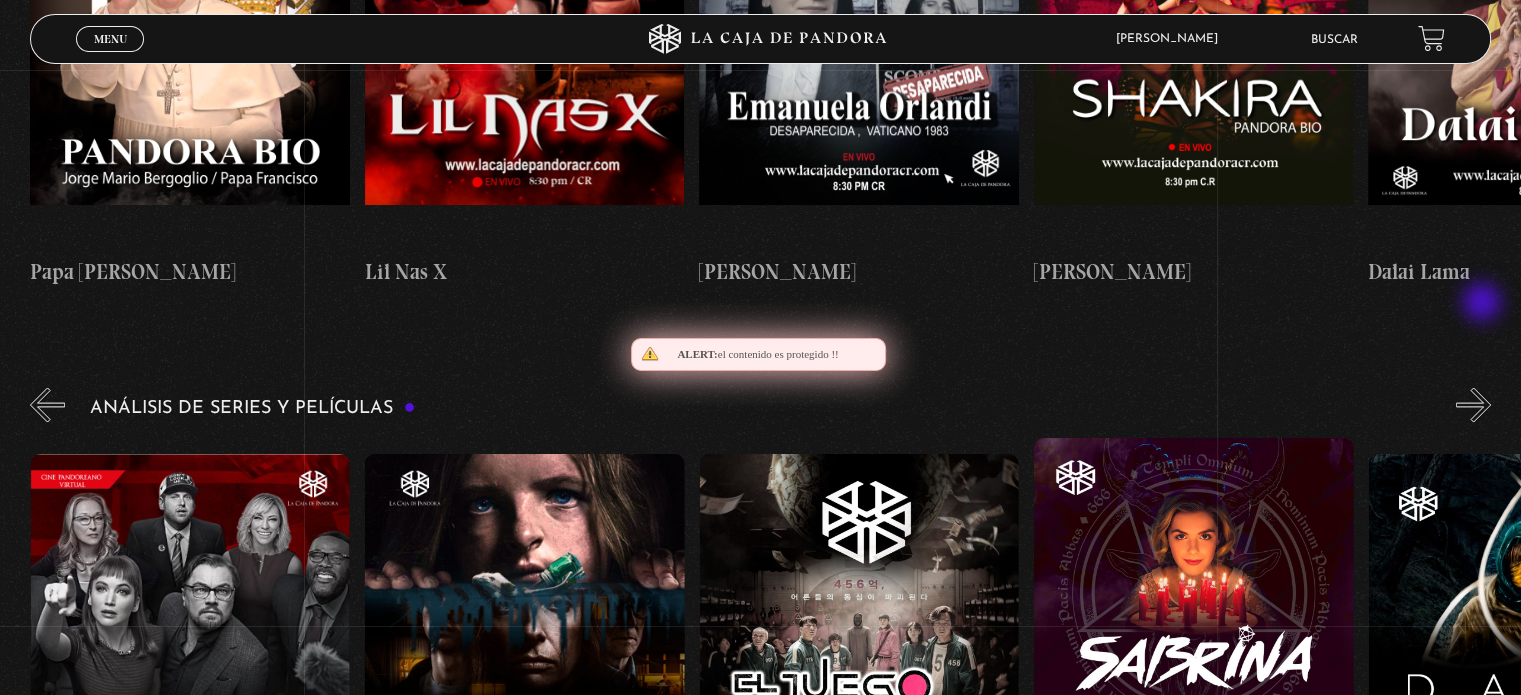 click on "»" at bounding box center [1473, 404] 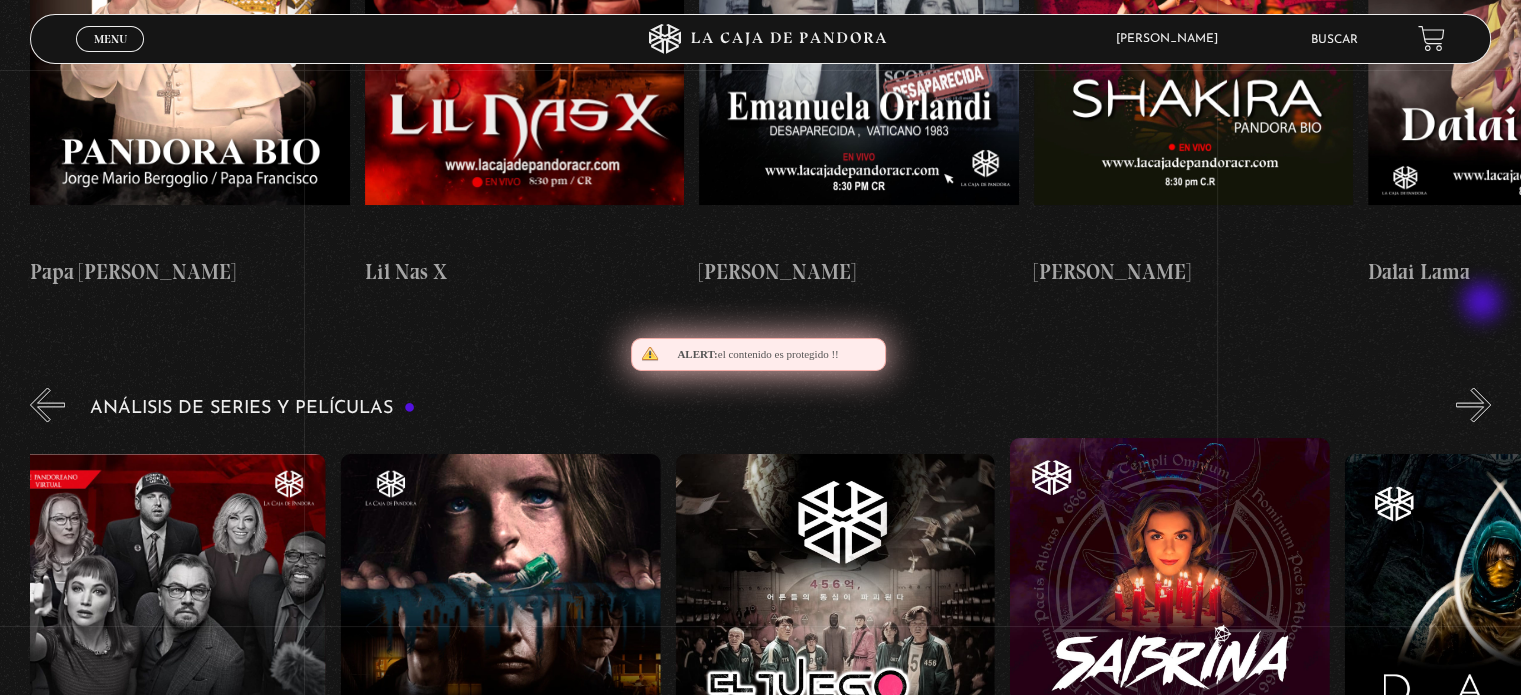 click on "»" at bounding box center (1473, 404) 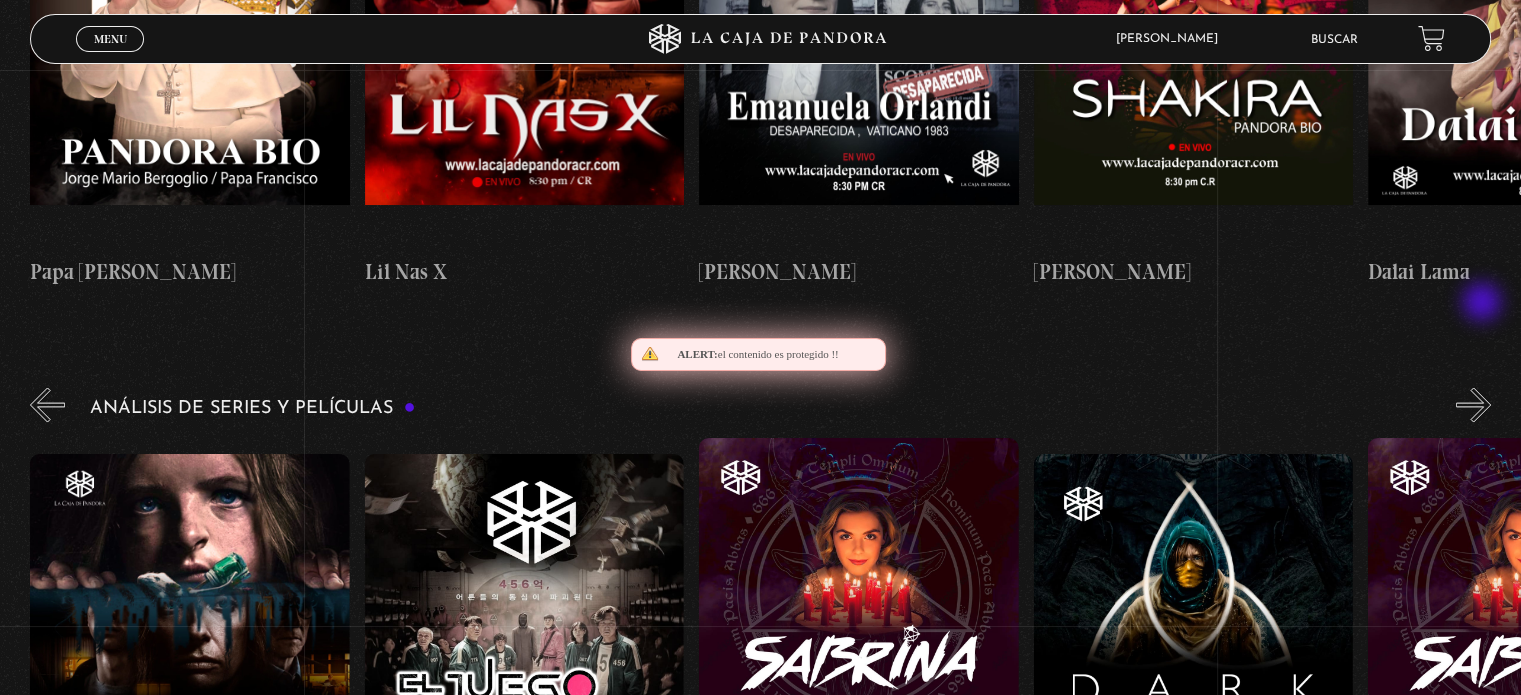 click on "»" at bounding box center (1473, 404) 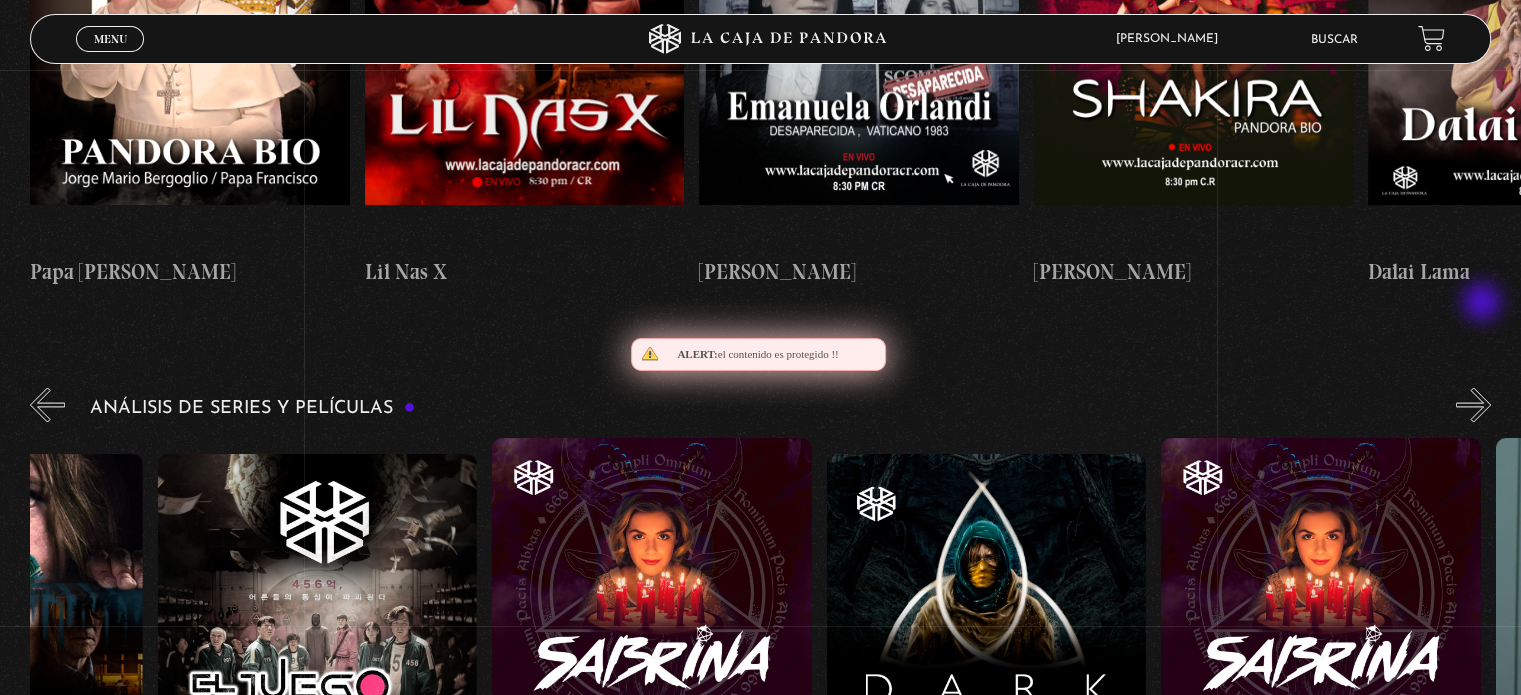 click on "»" at bounding box center [1473, 404] 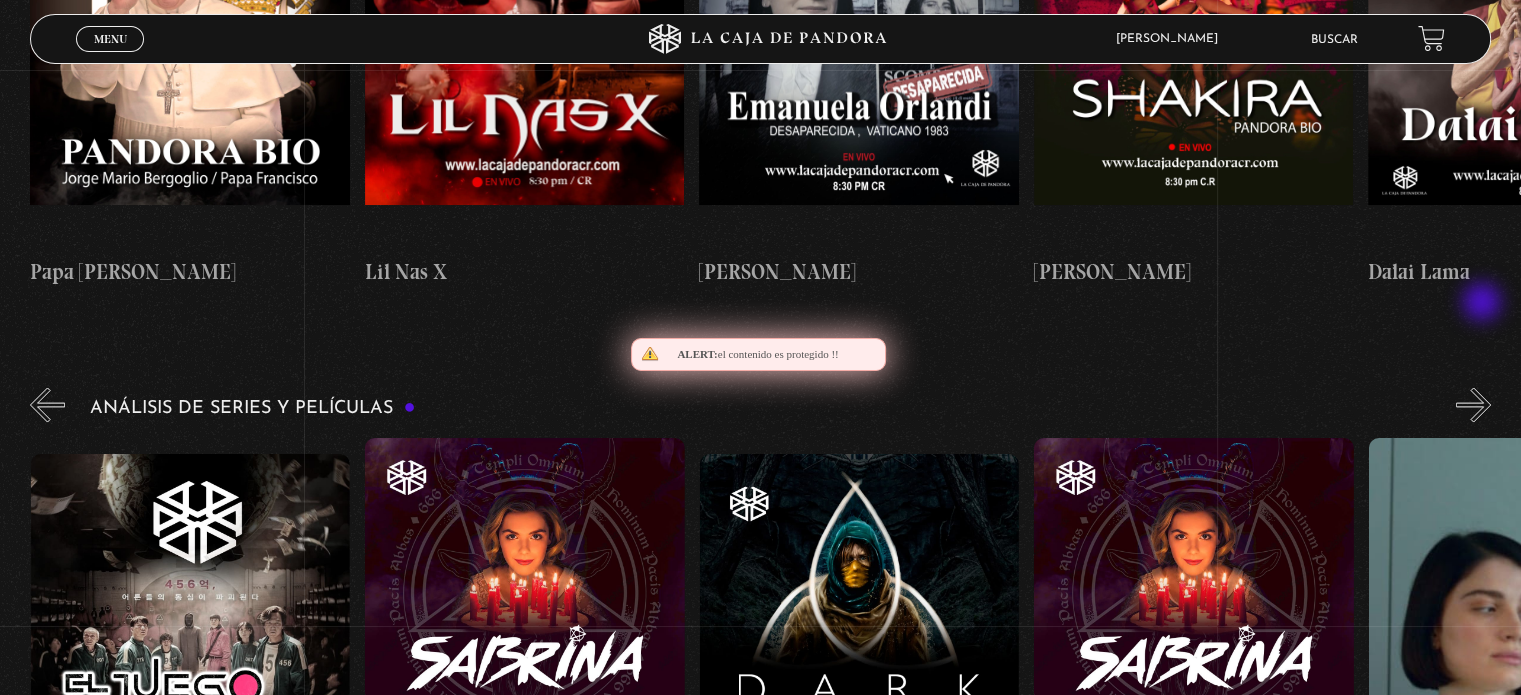 click on "»" at bounding box center [1473, 404] 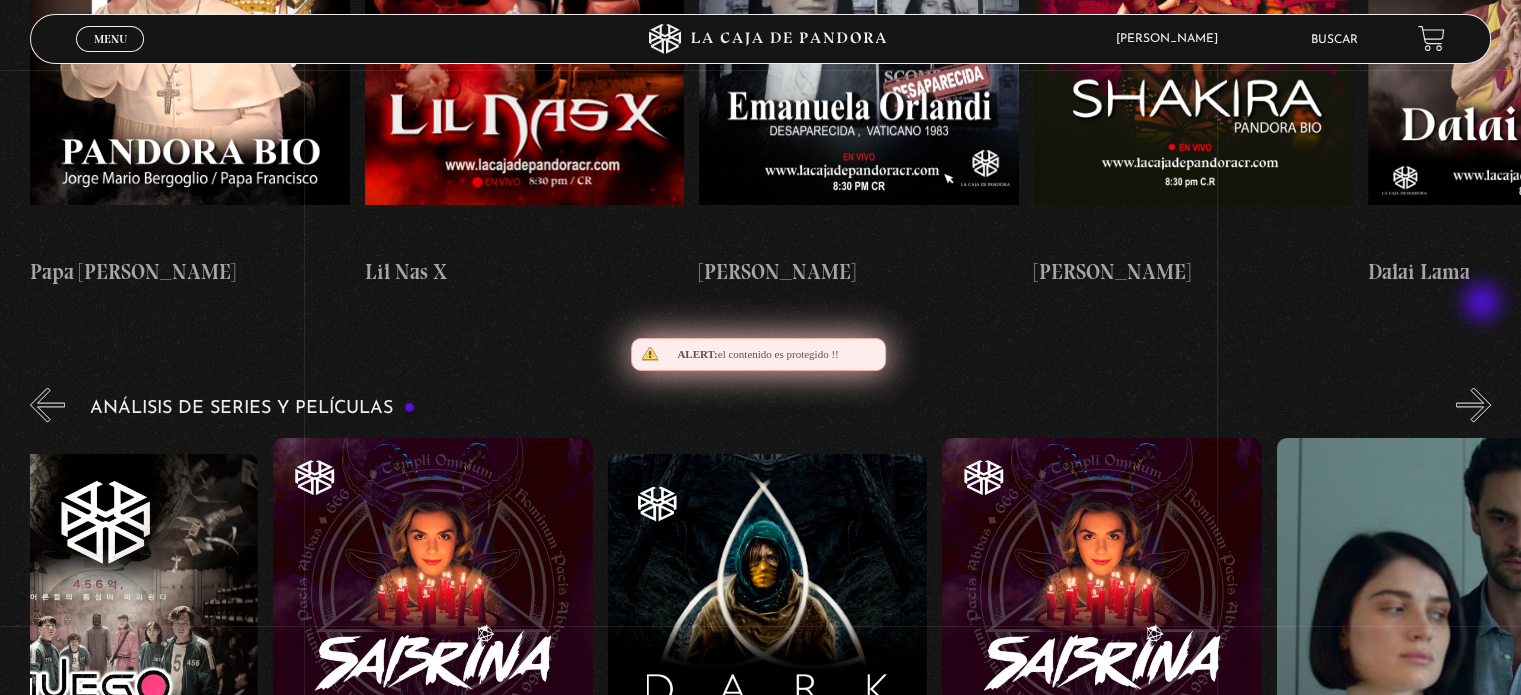 scroll, scrollTop: 0, scrollLeft: 5852, axis: horizontal 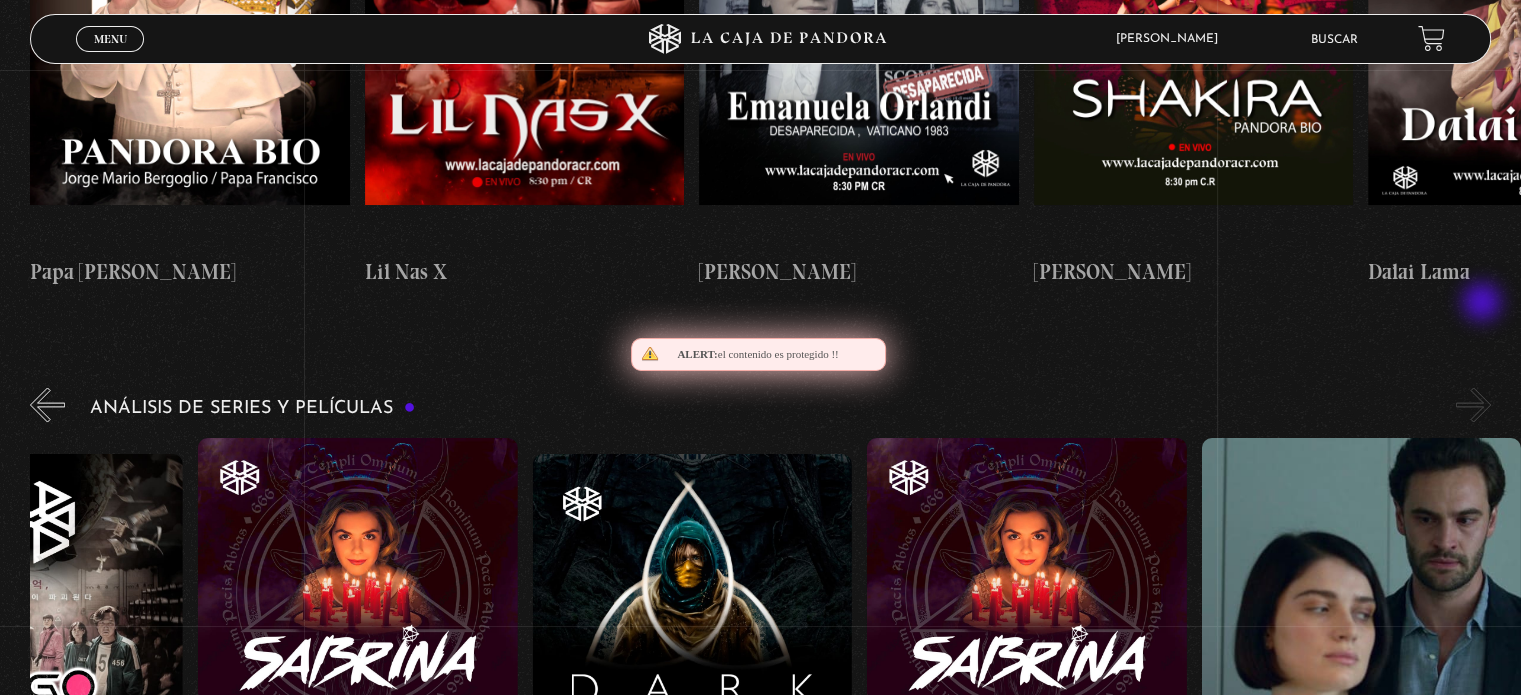 click on "»" at bounding box center (1473, 404) 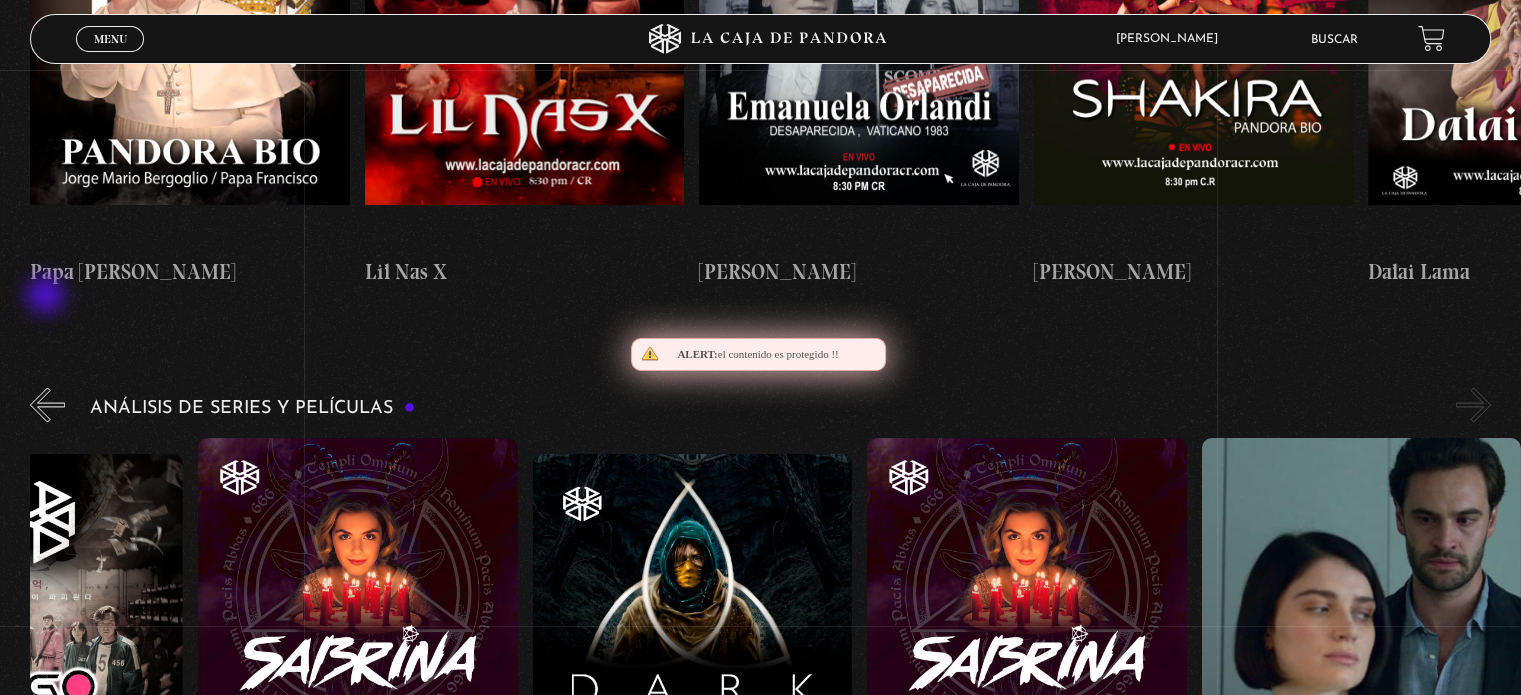 click on "«" at bounding box center (47, 404) 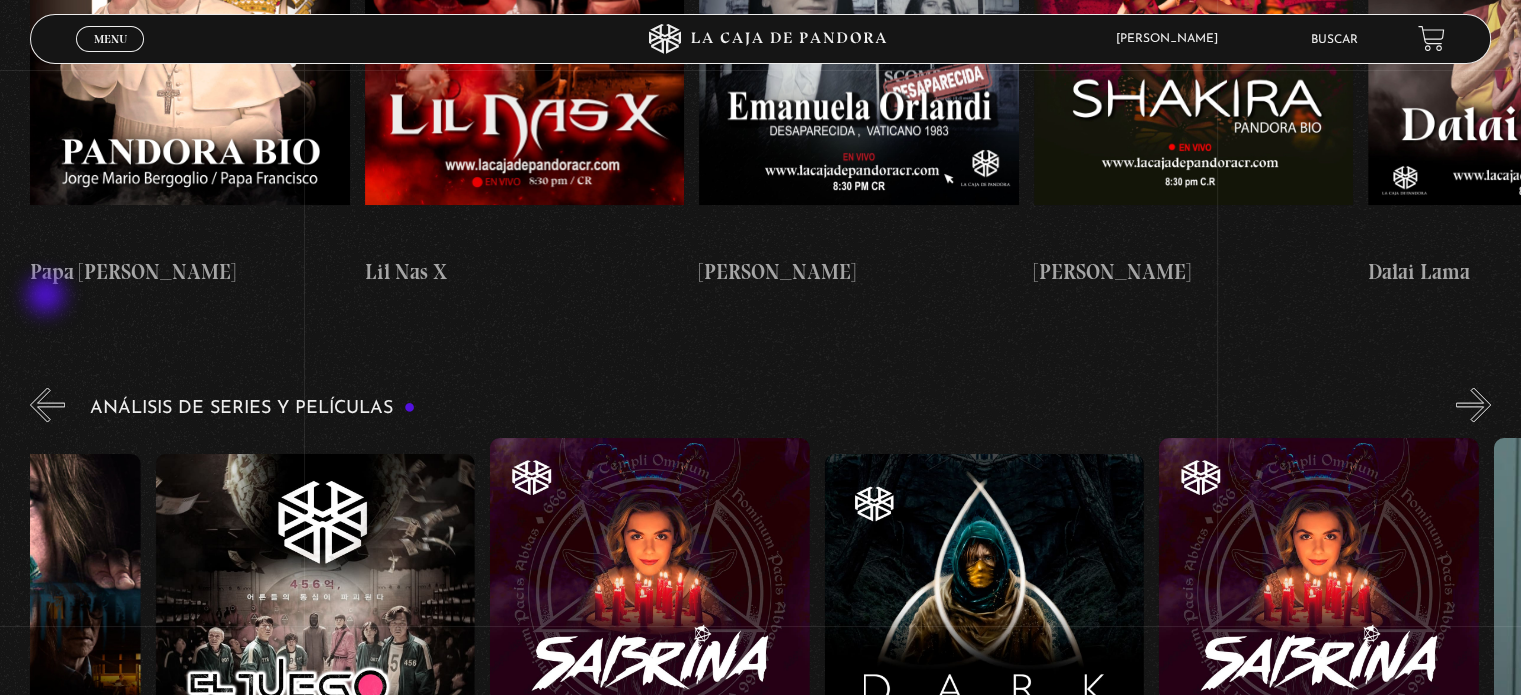click on "«" at bounding box center [47, 404] 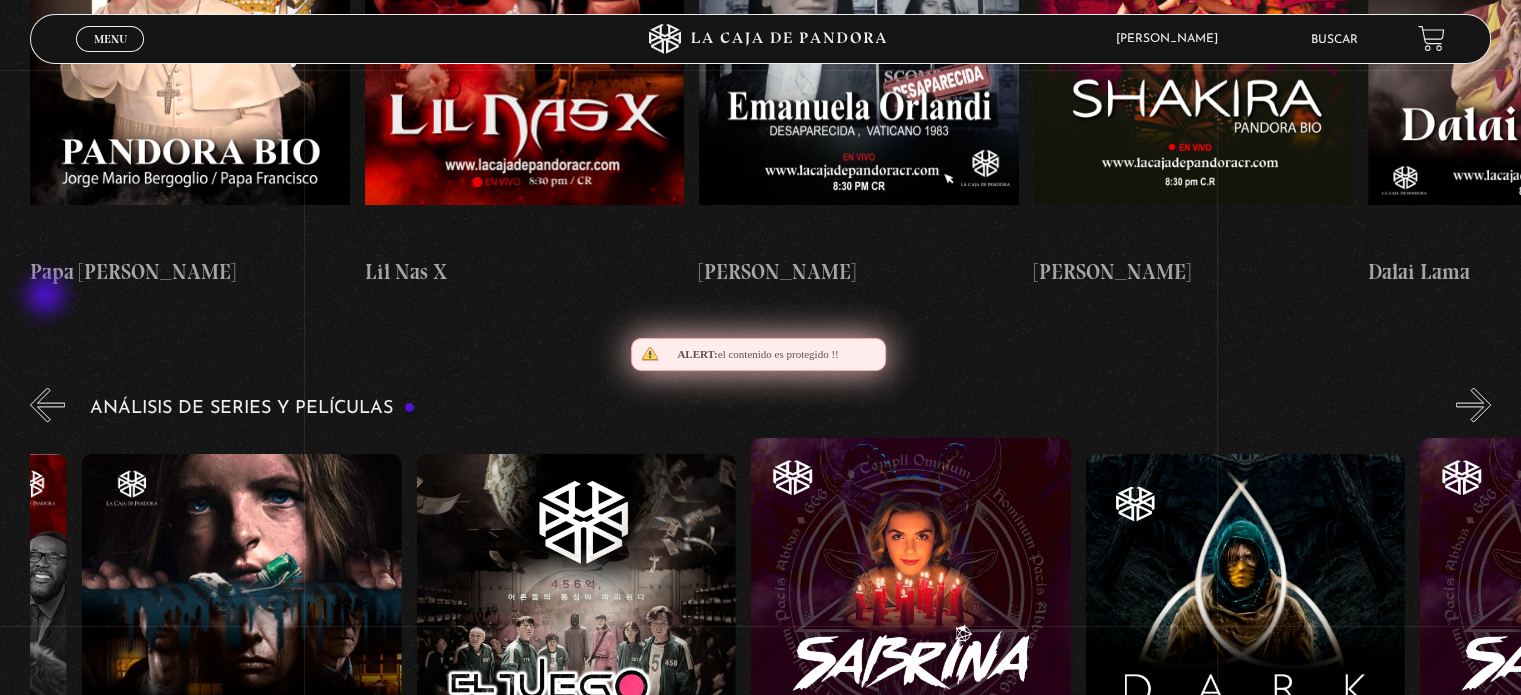 click on "«" at bounding box center [47, 404] 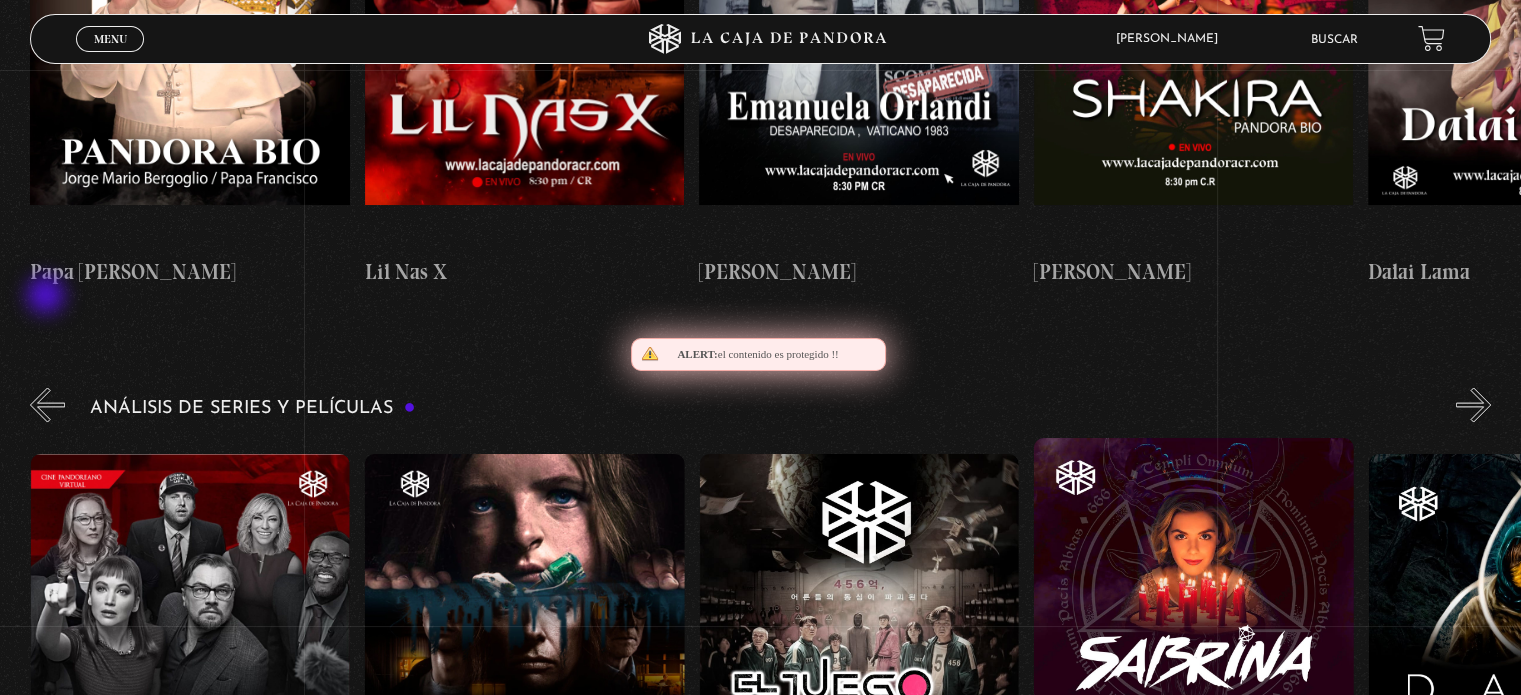 click on "«" at bounding box center [47, 404] 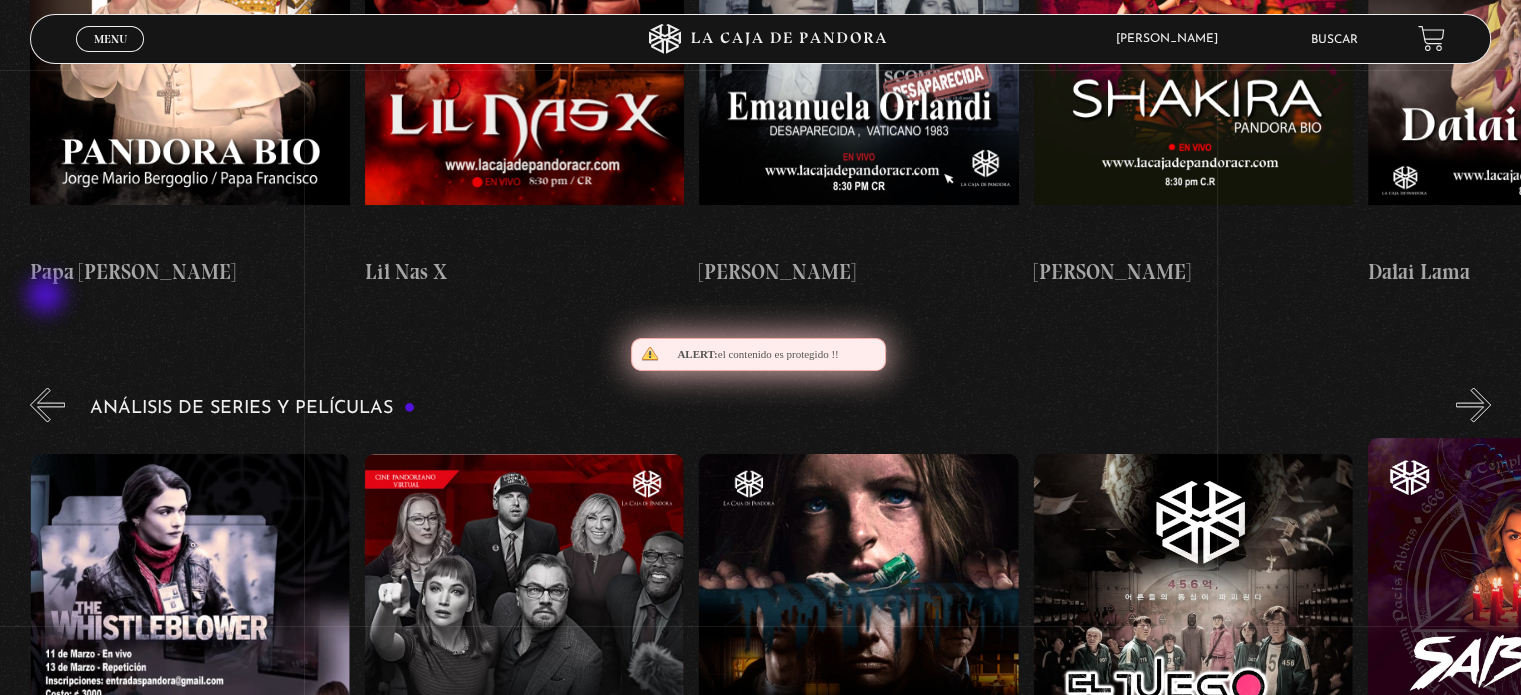 click on "«" at bounding box center [47, 404] 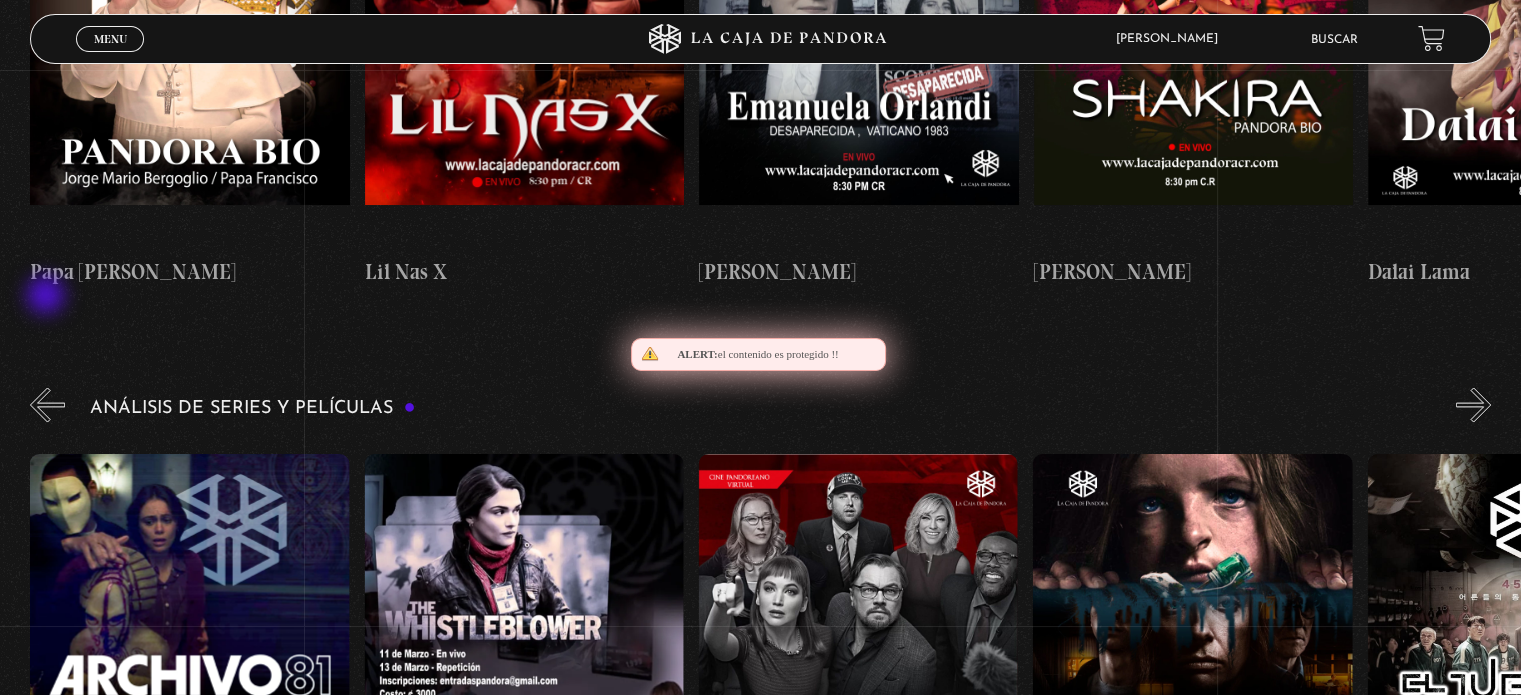 click on "«" at bounding box center [47, 404] 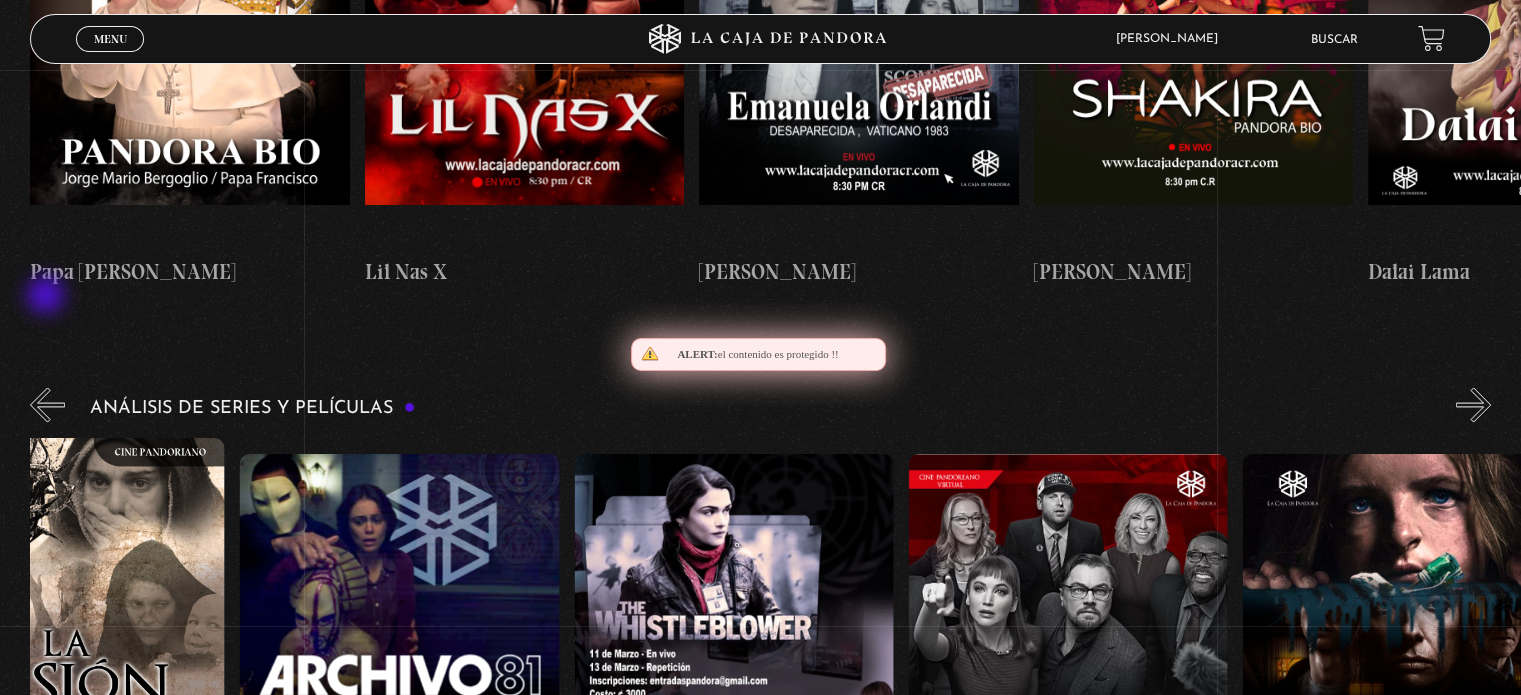 click on "«" at bounding box center [47, 404] 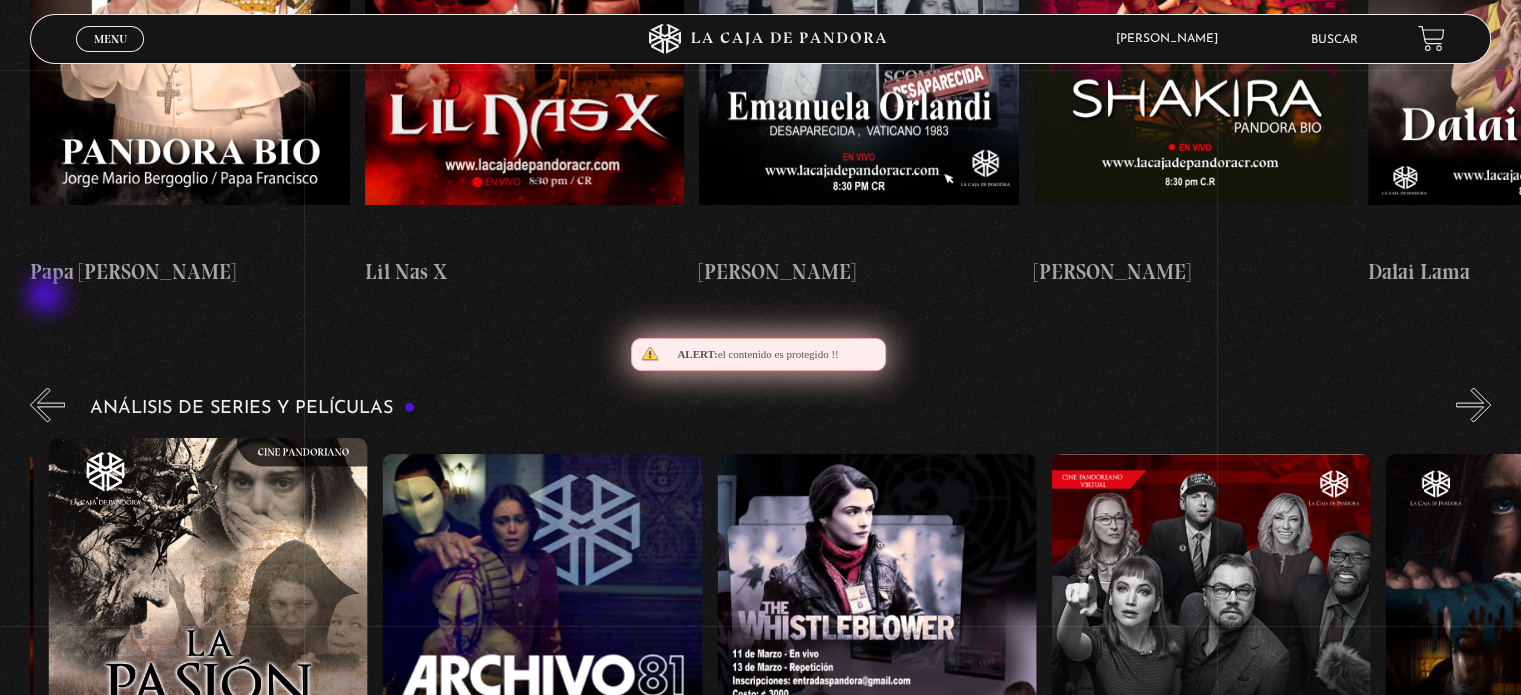 click on "«" at bounding box center [47, 404] 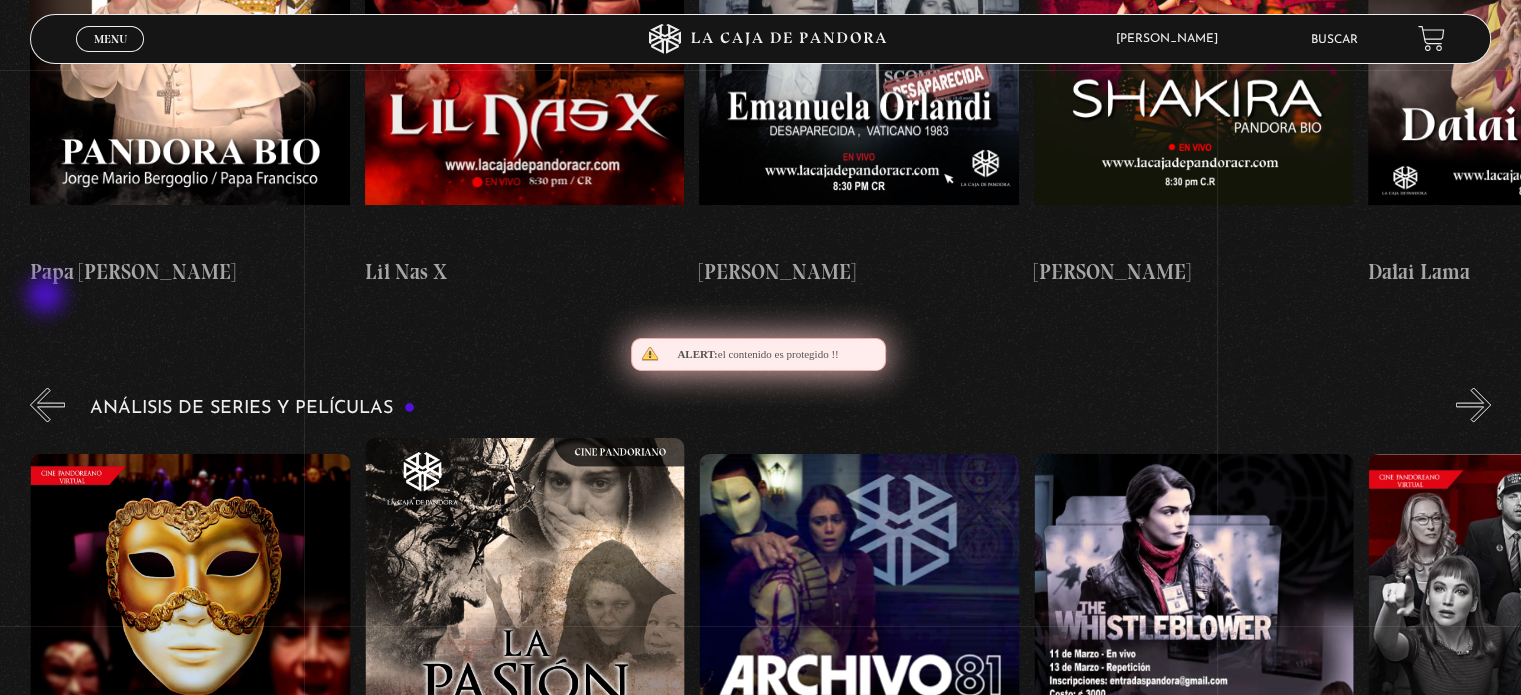 click on "«" at bounding box center (47, 404) 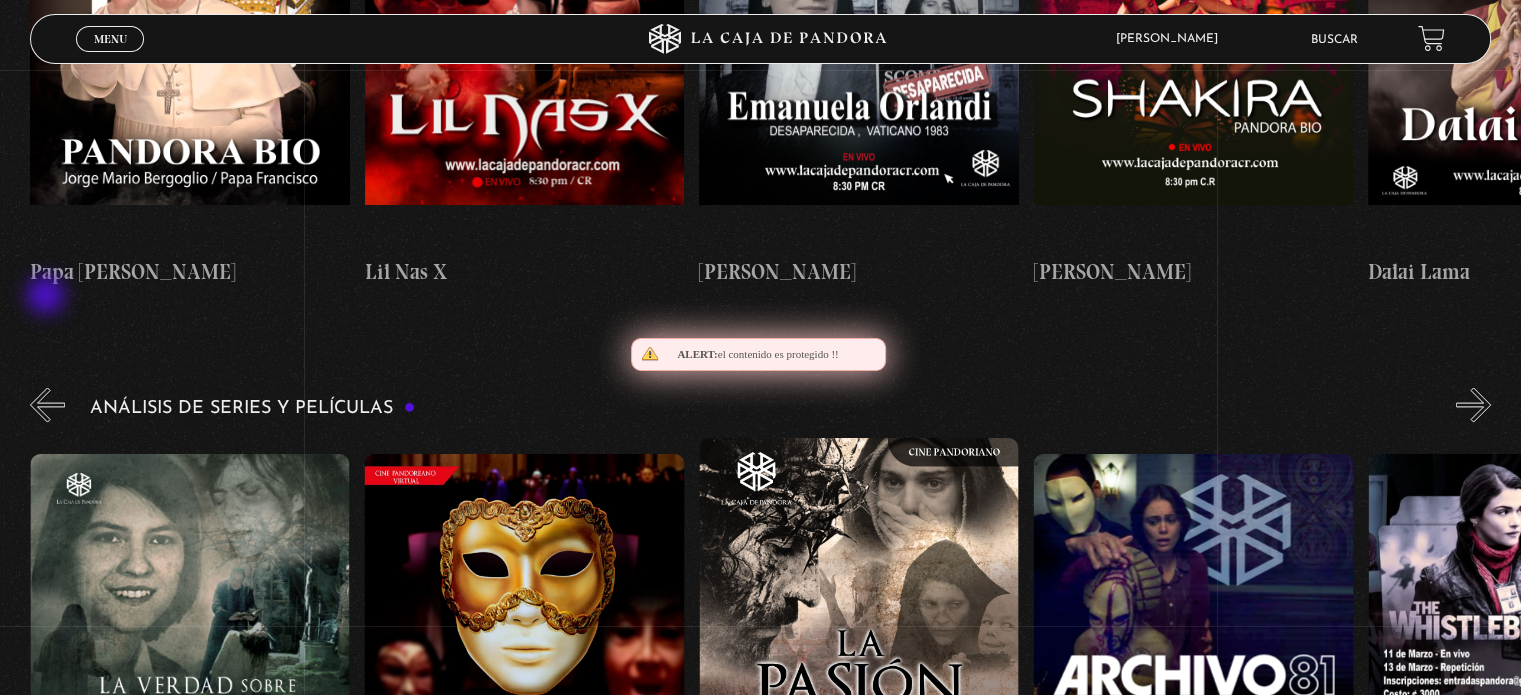 scroll, scrollTop: 0, scrollLeft: 3344, axis: horizontal 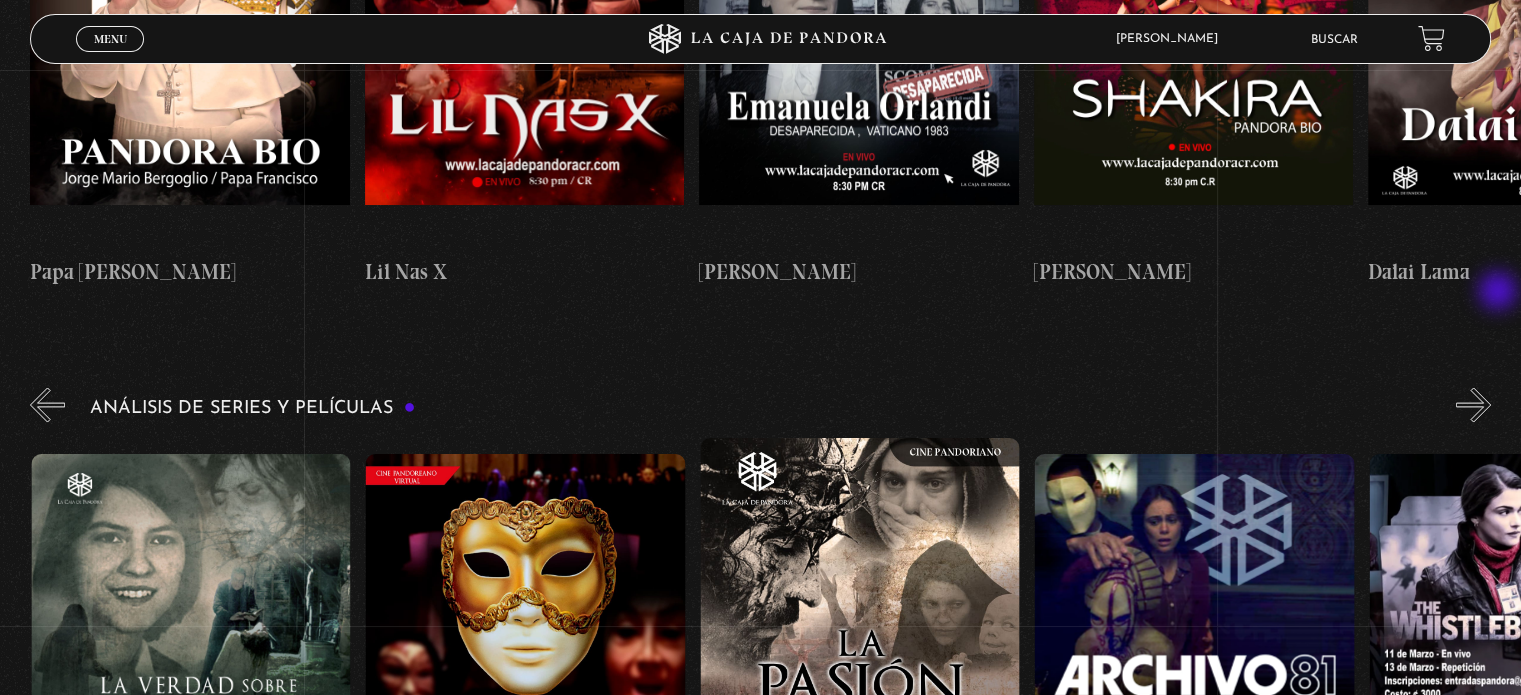 click on "»" at bounding box center [1473, 404] 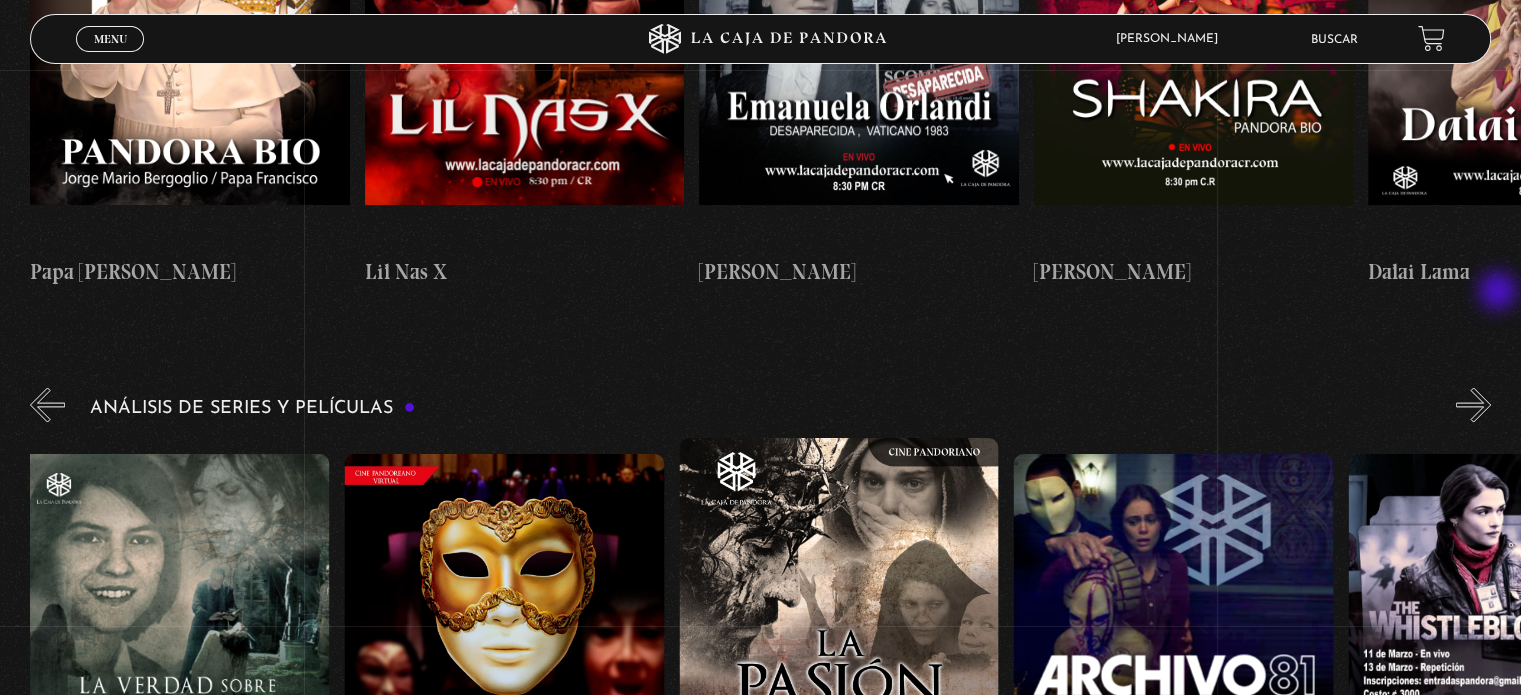 click on "»" at bounding box center (1473, 404) 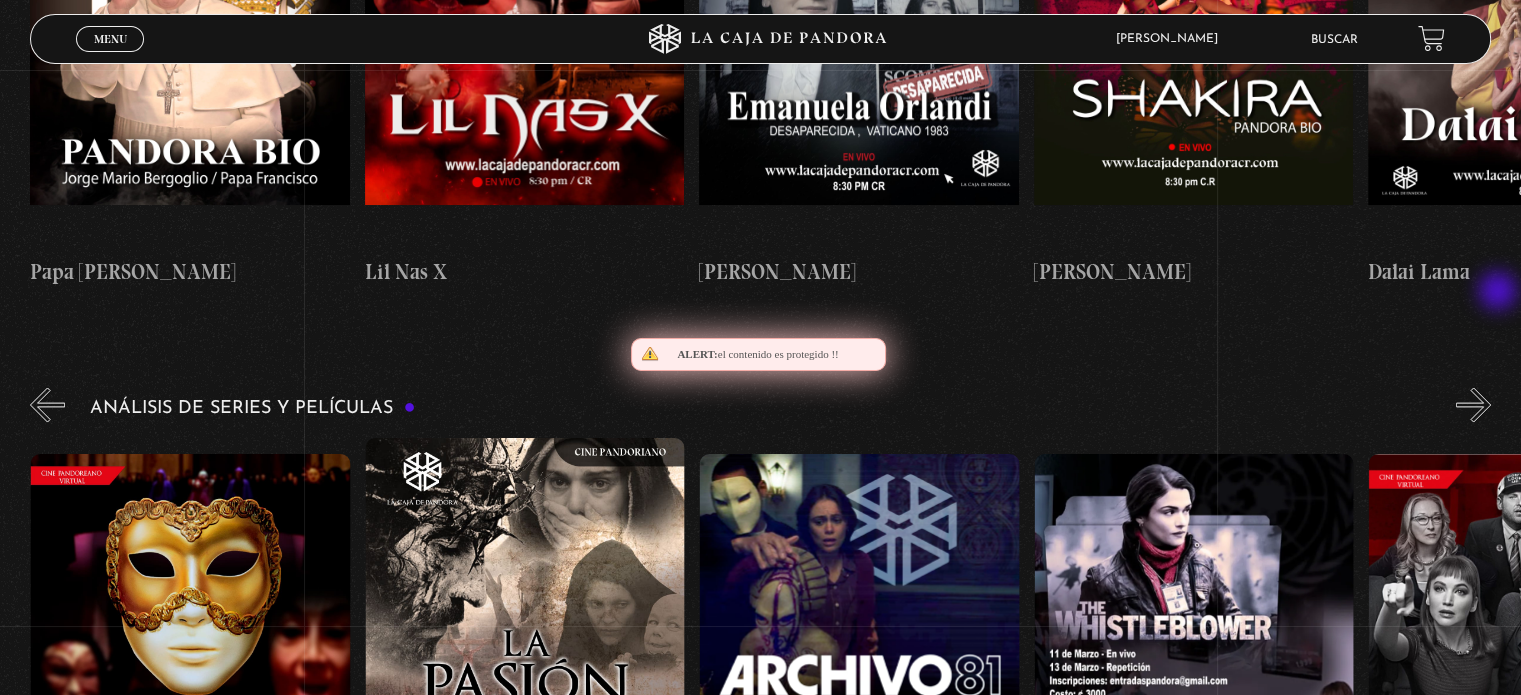 click on "»" at bounding box center [1473, 404] 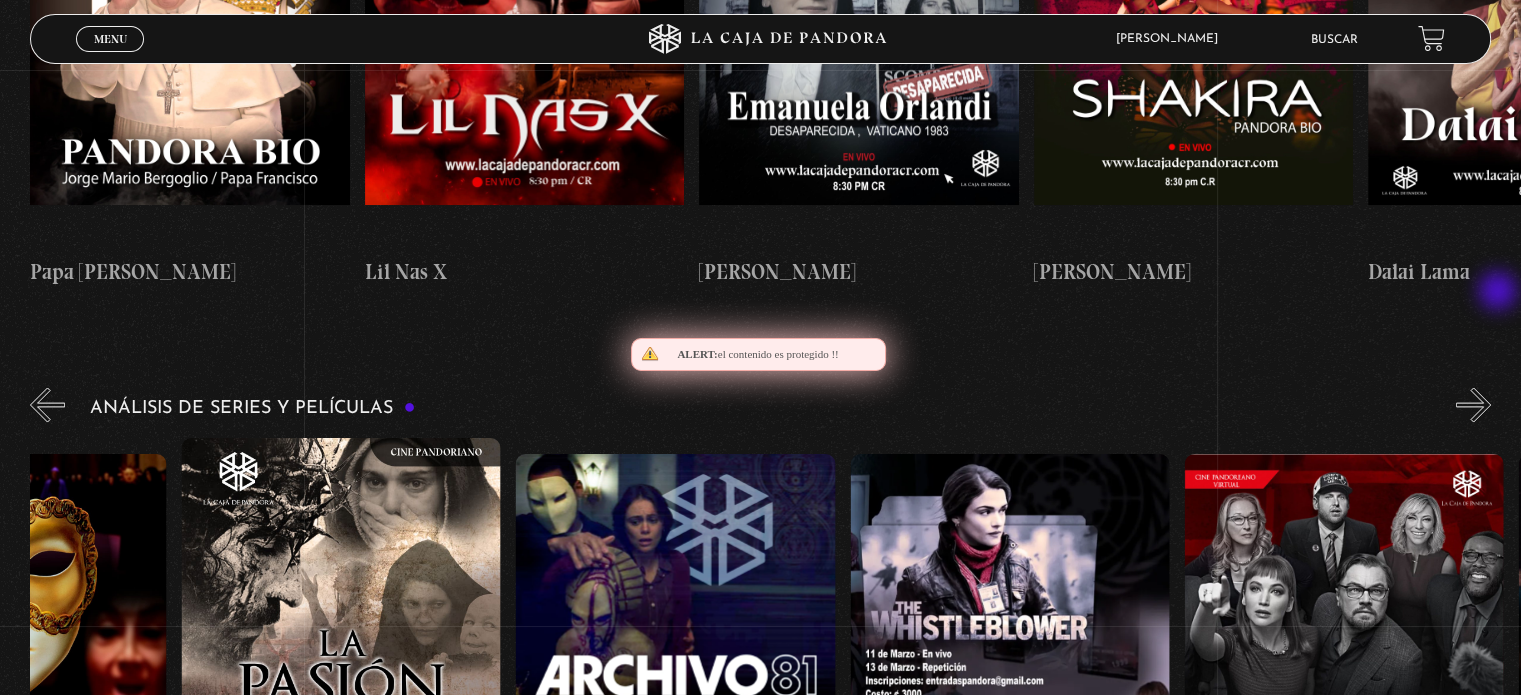 click on "»" at bounding box center (1473, 404) 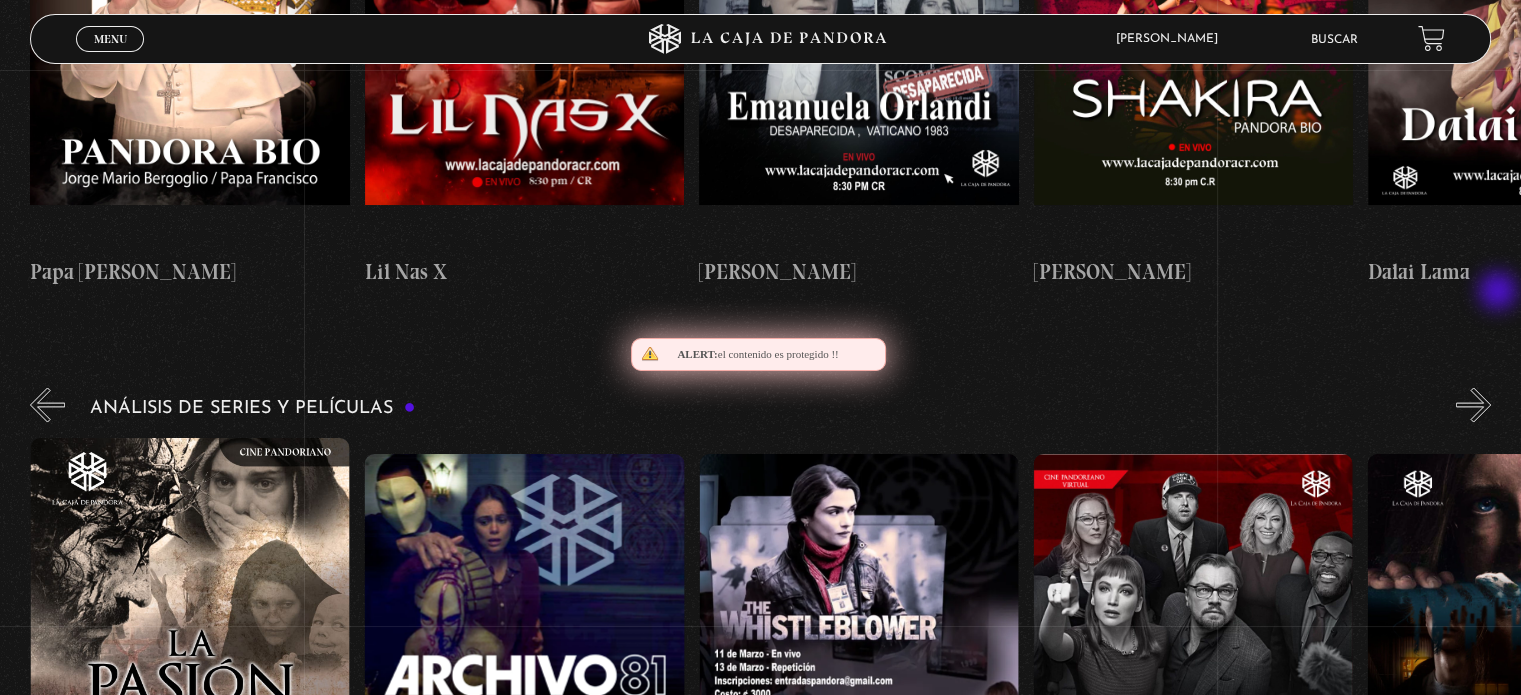 click on "»" at bounding box center [1473, 404] 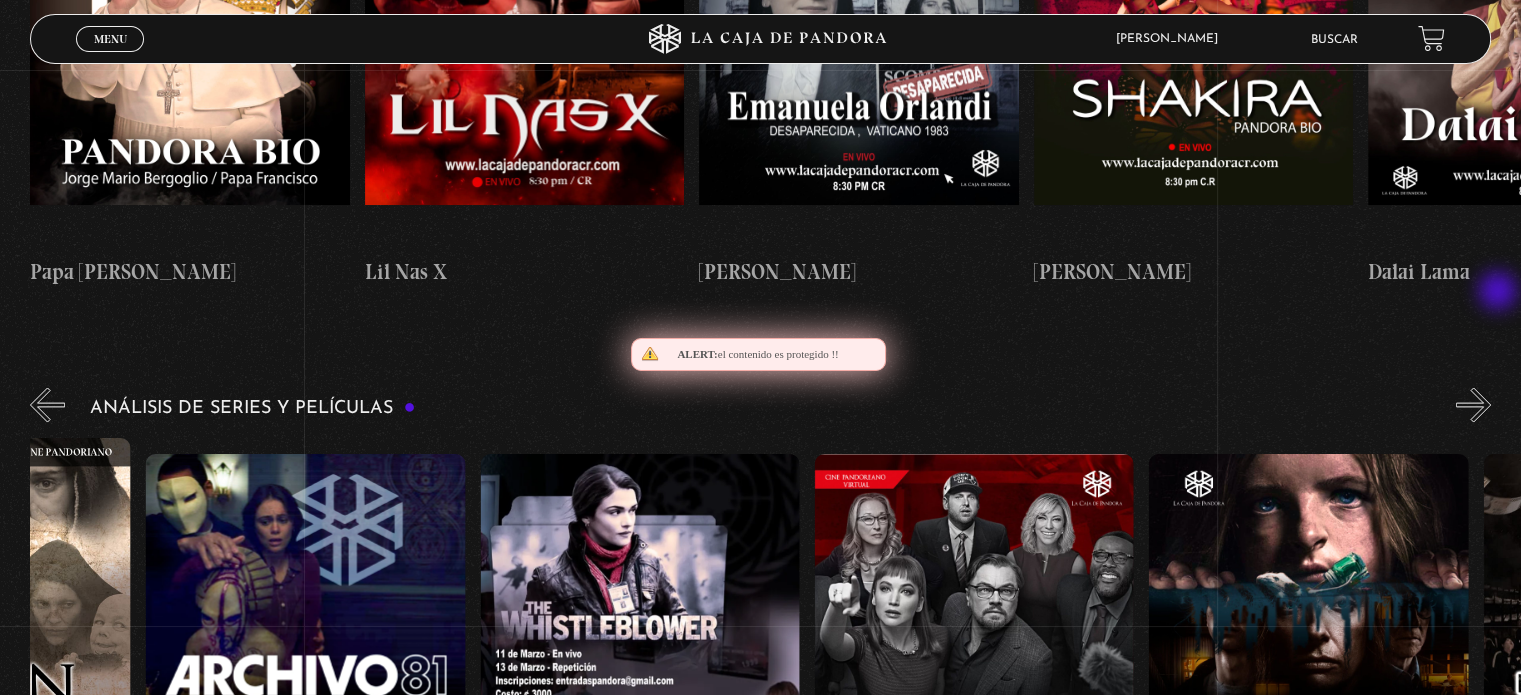 click on "»" at bounding box center (1473, 404) 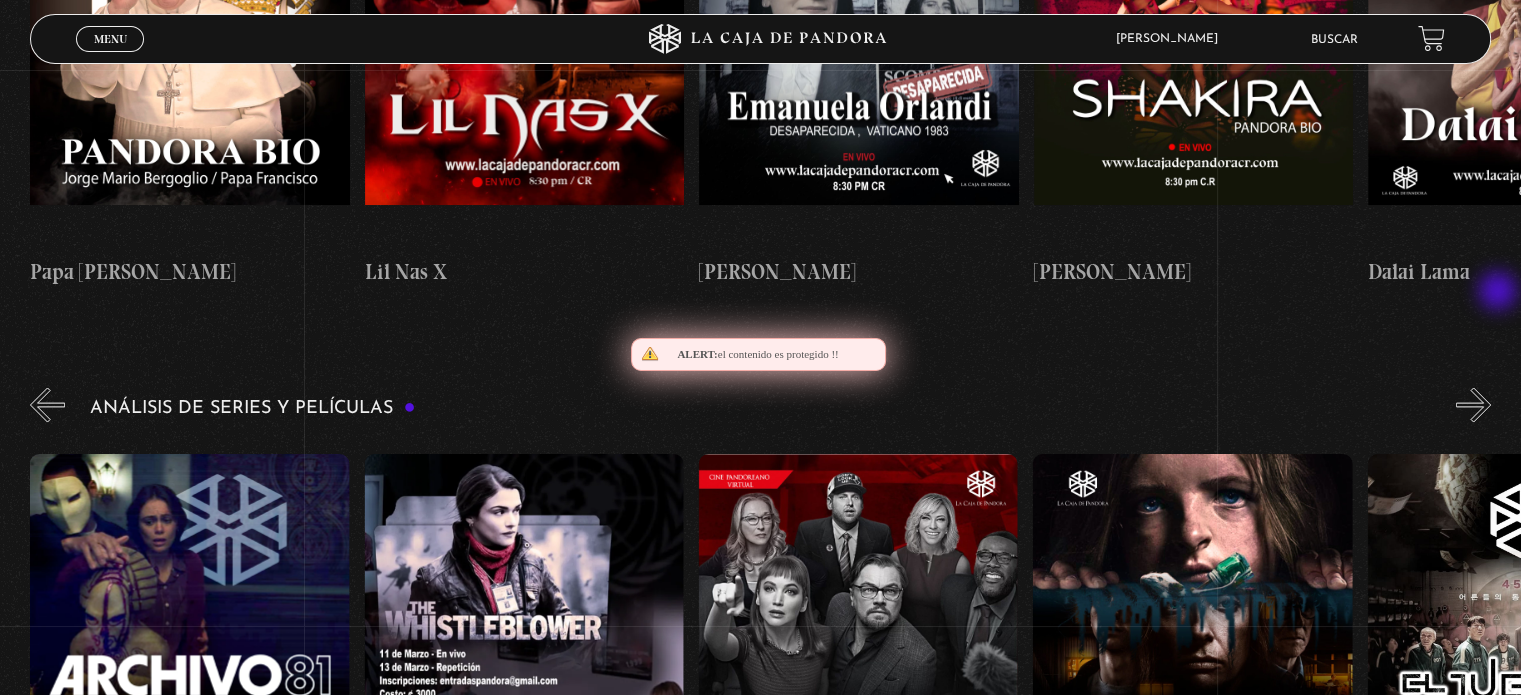 click on "»" at bounding box center (1473, 404) 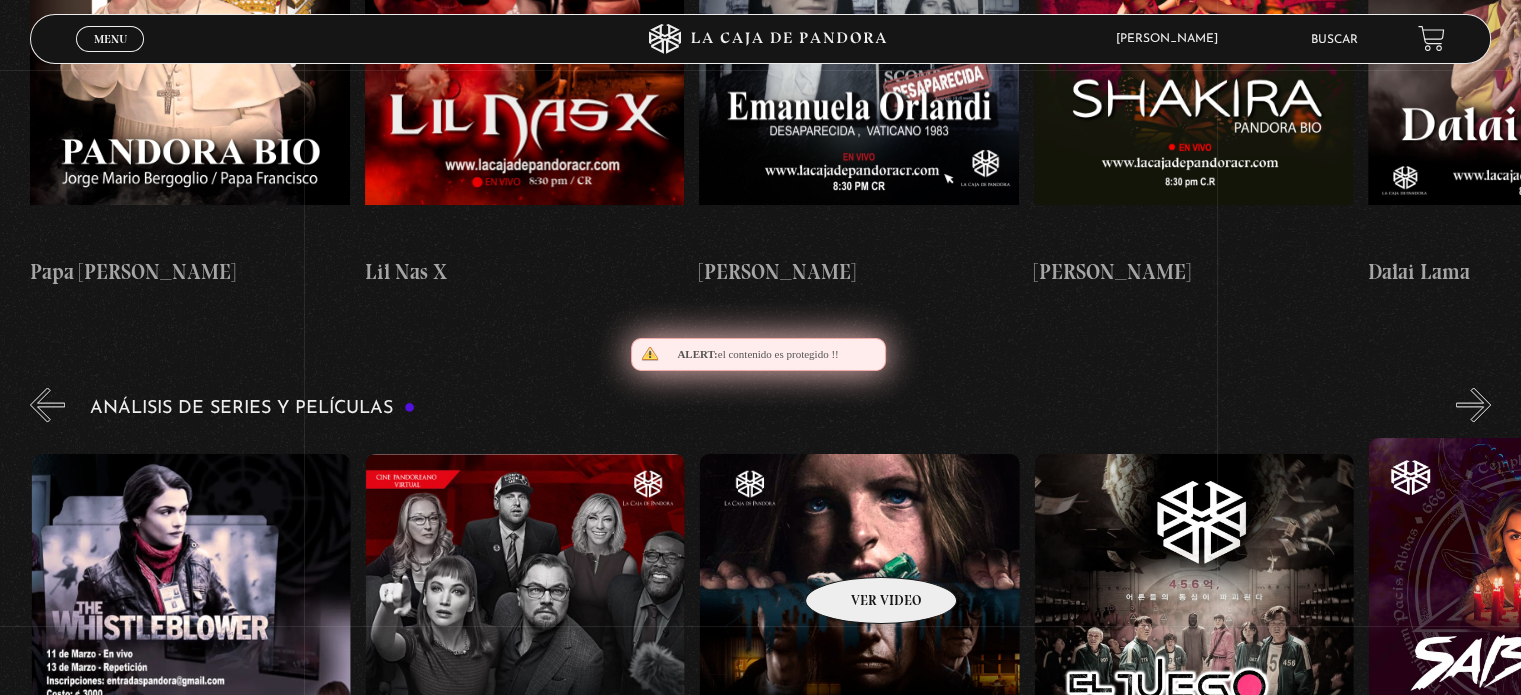scroll, scrollTop: 0, scrollLeft: 4682, axis: horizontal 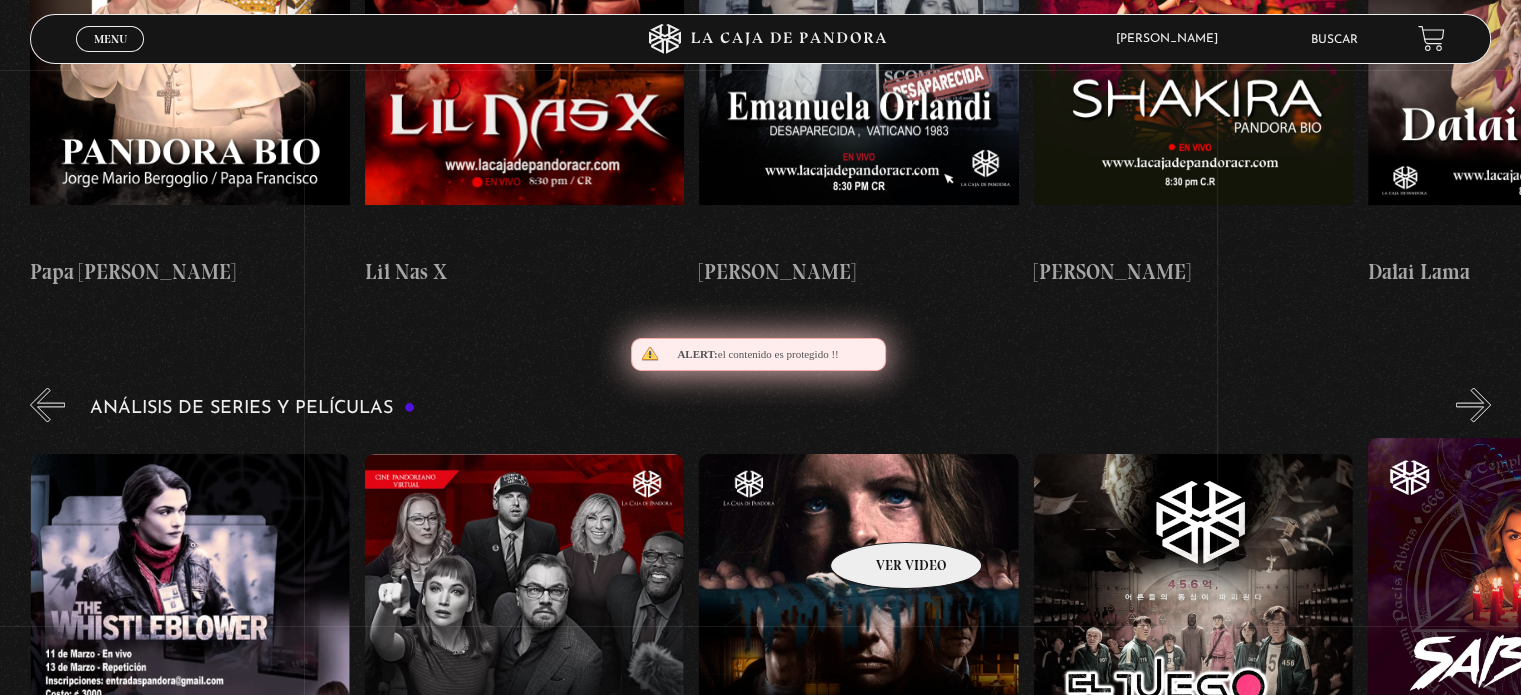 click at bounding box center [858, 633] 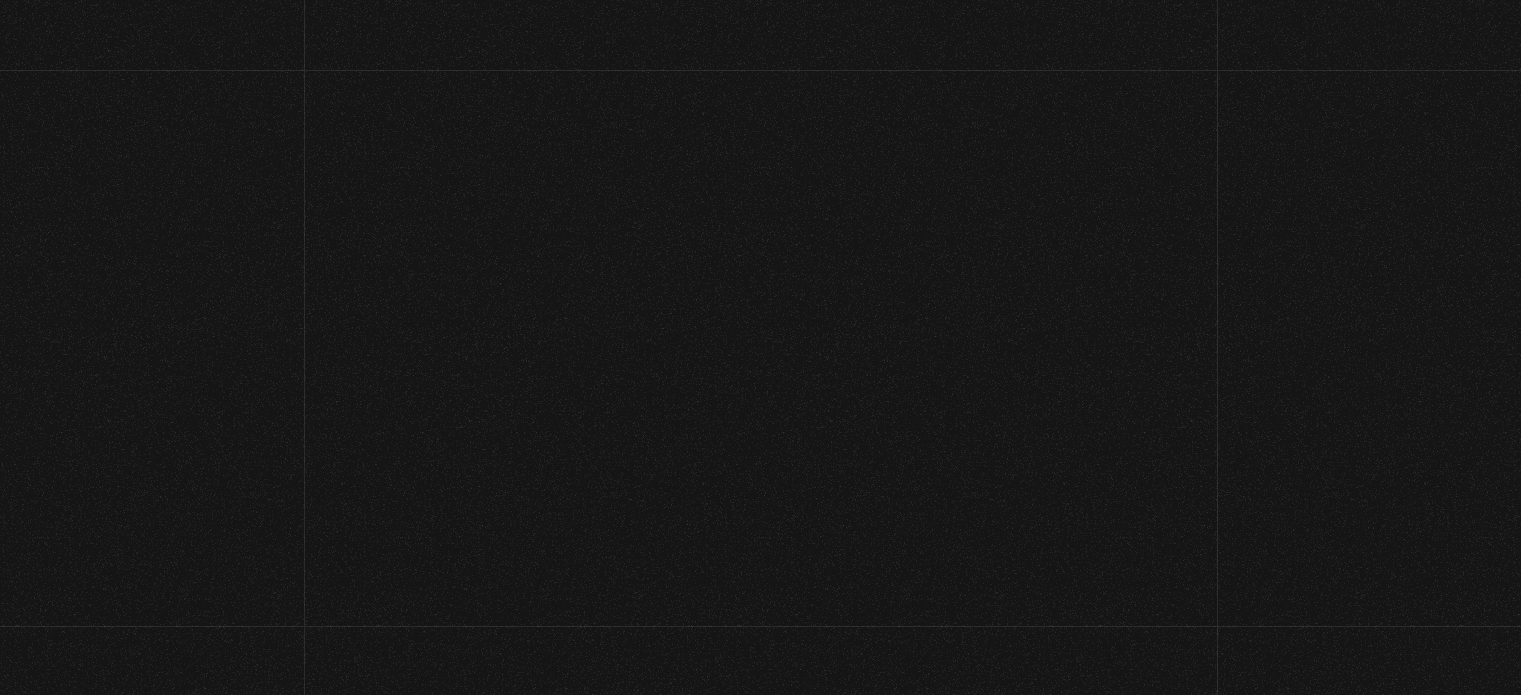 scroll, scrollTop: 0, scrollLeft: 0, axis: both 